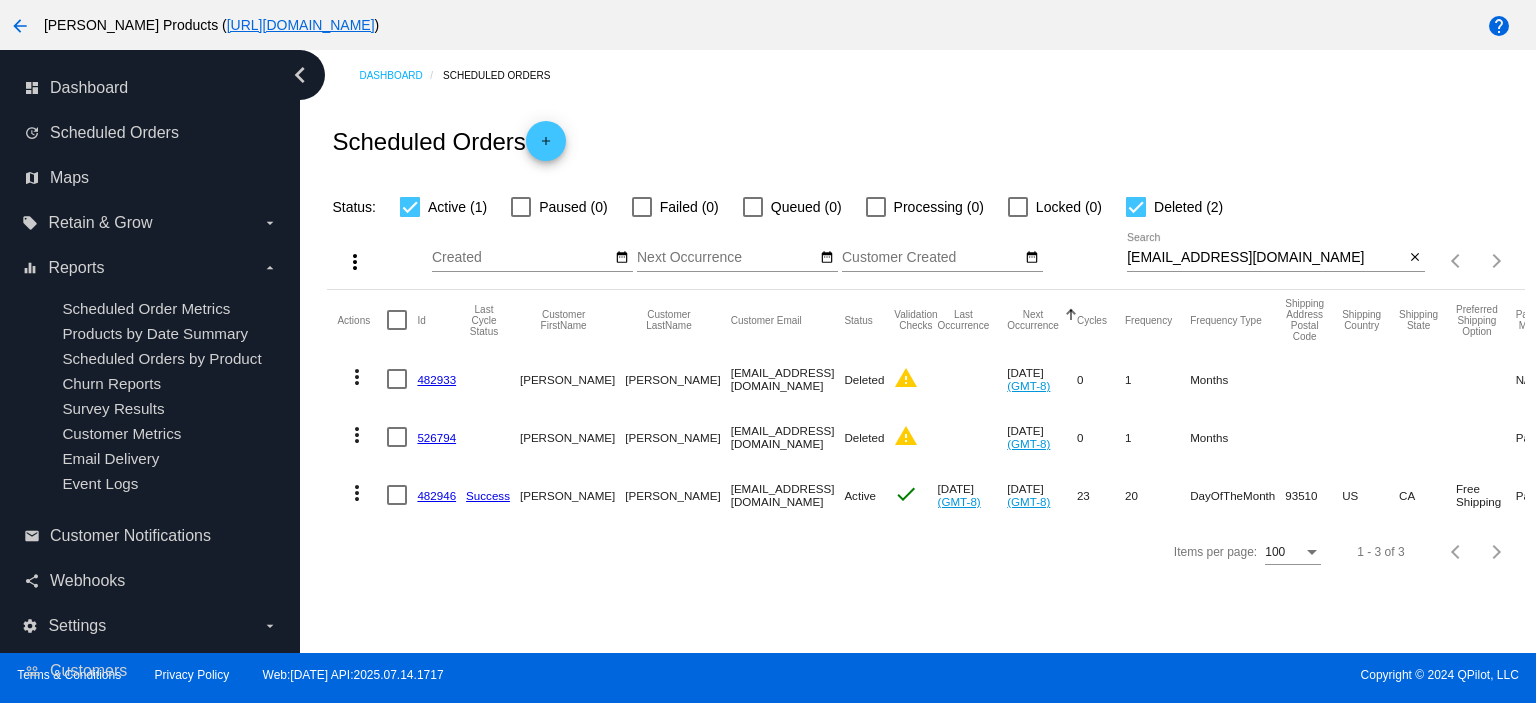 scroll, scrollTop: 0, scrollLeft: 0, axis: both 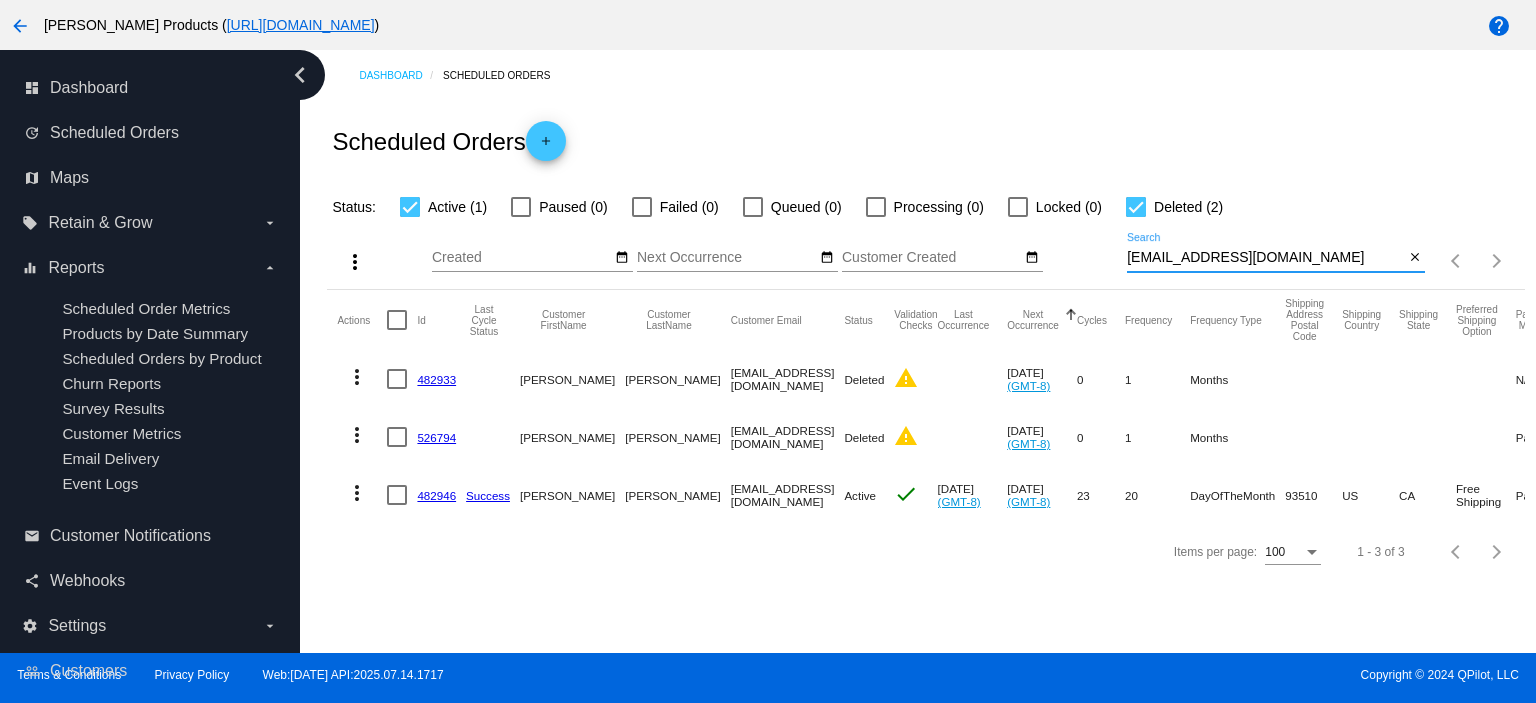 drag, startPoint x: 1262, startPoint y: 250, endPoint x: 1116, endPoint y: 265, distance: 146.76852 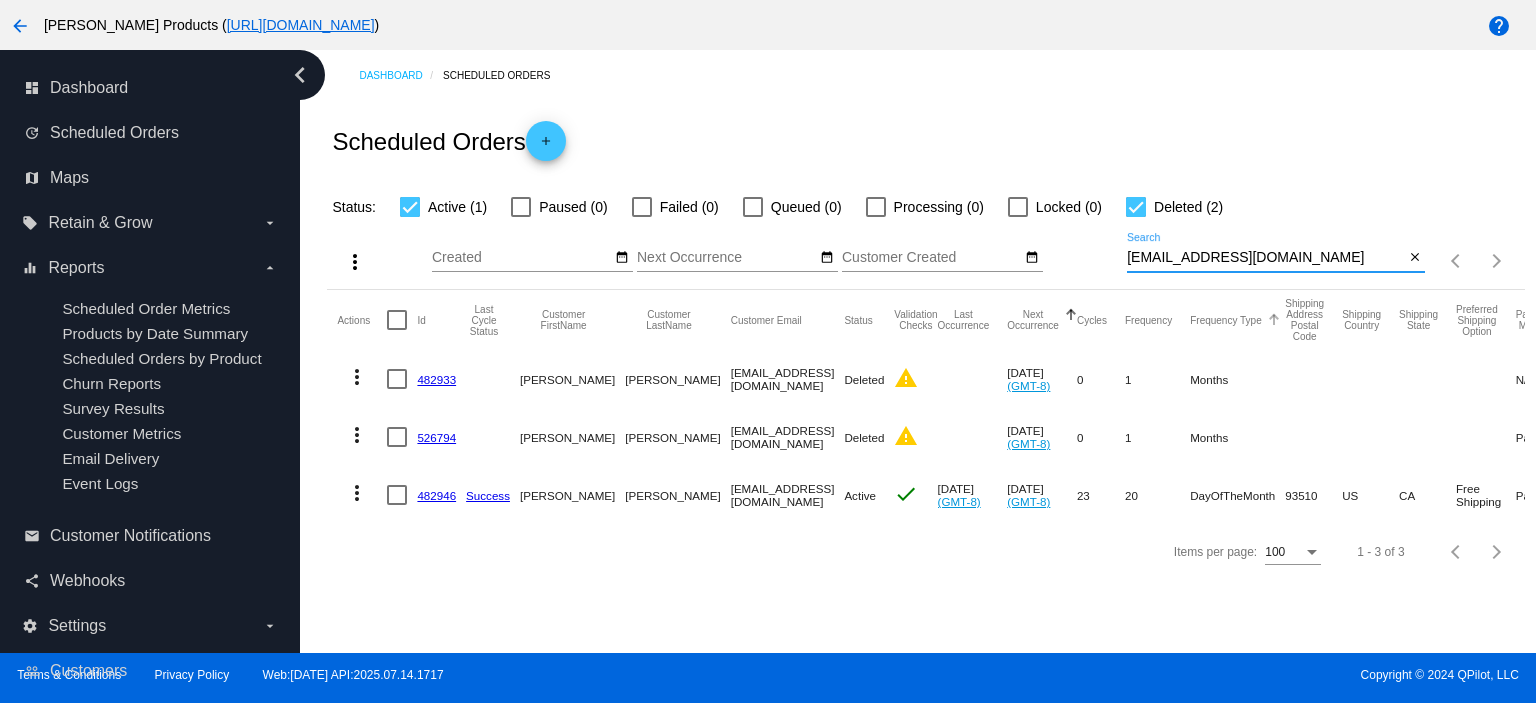 type on "[EMAIL_ADDRESS][DOMAIN_NAME]" 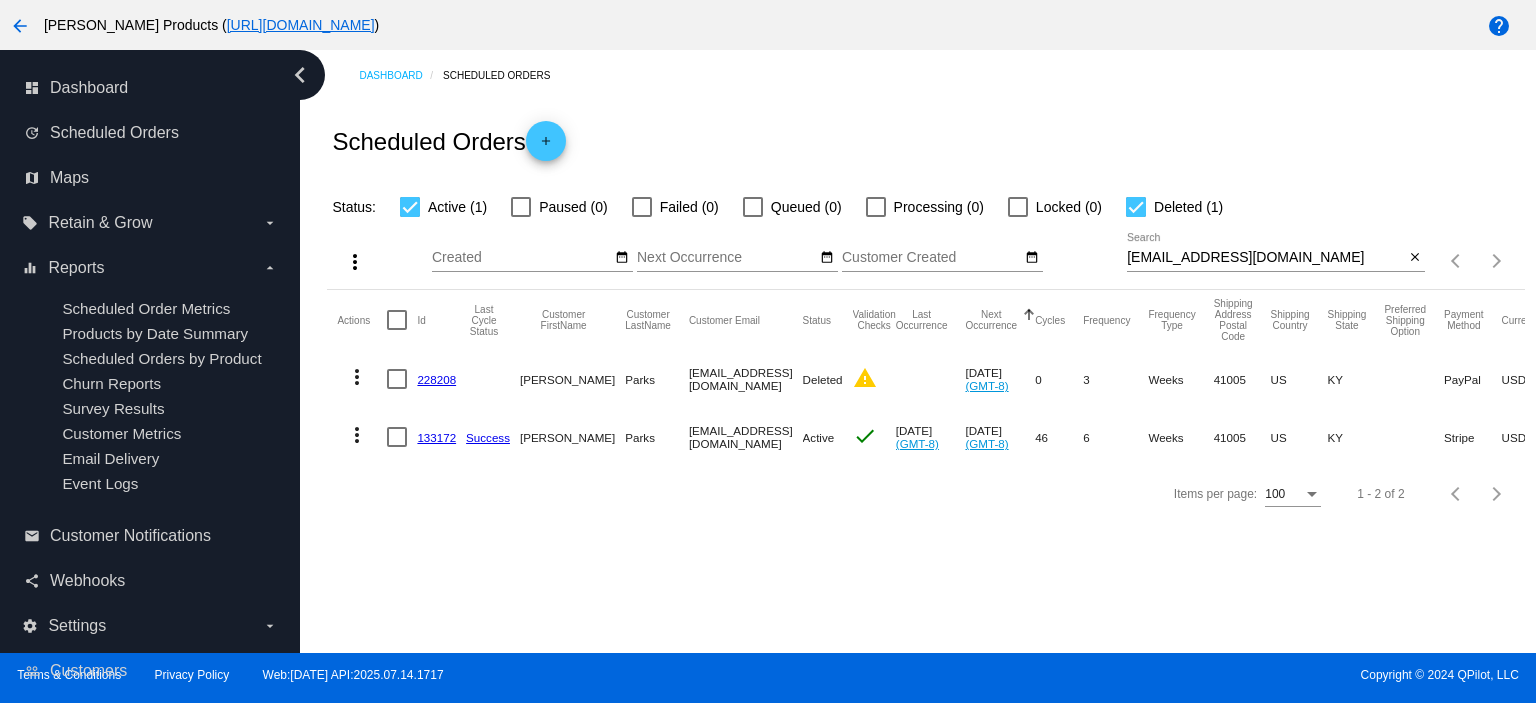 click on "133172" 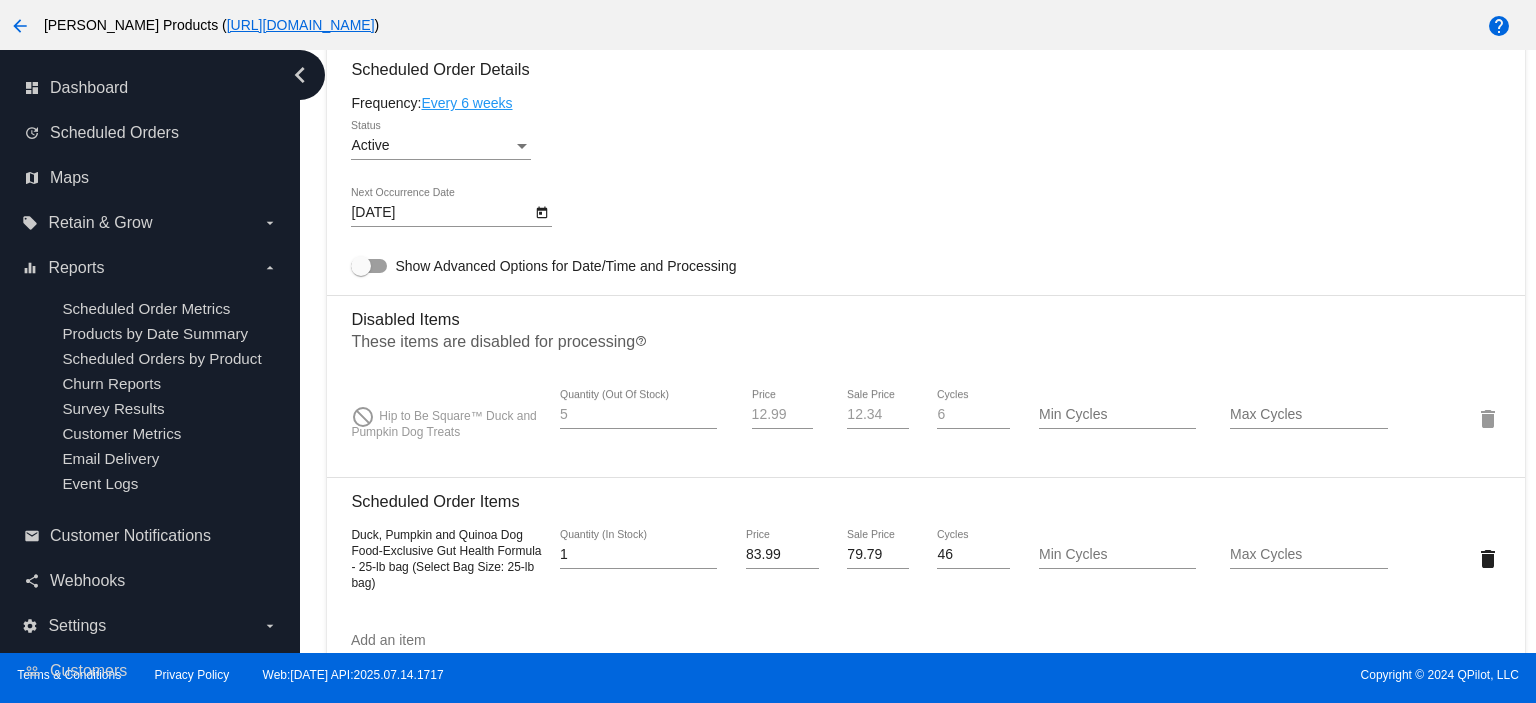 scroll, scrollTop: 1466, scrollLeft: 0, axis: vertical 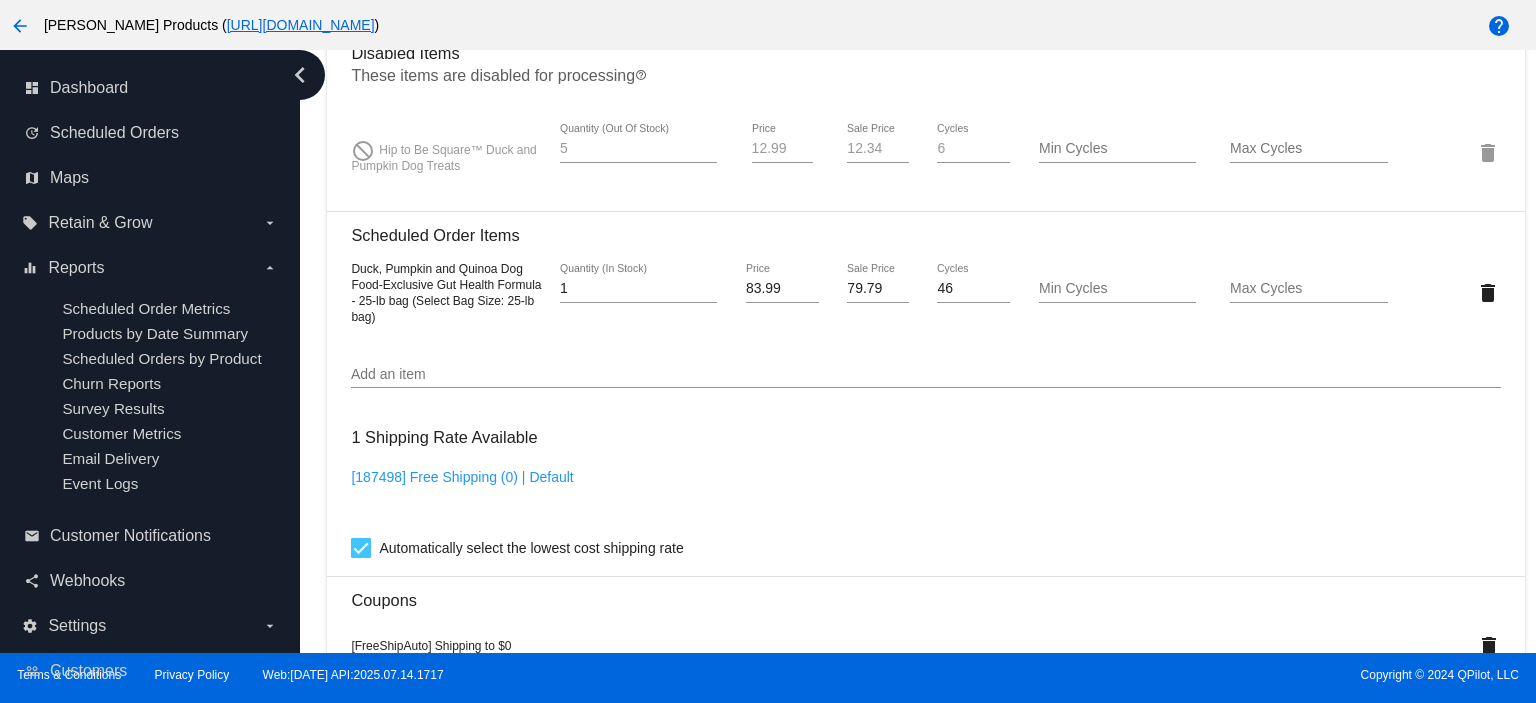 click on "Add an item" at bounding box center [925, 375] 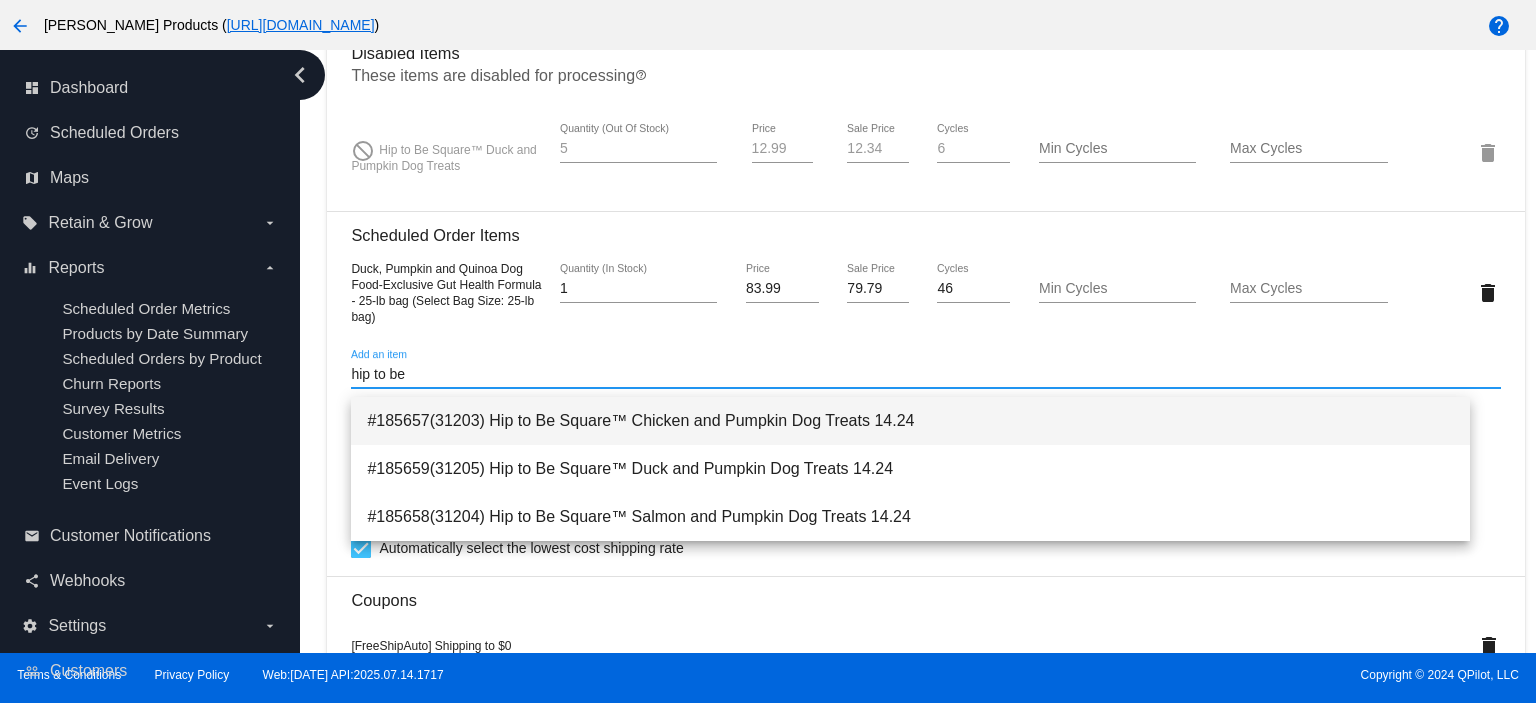 type on "hip to be" 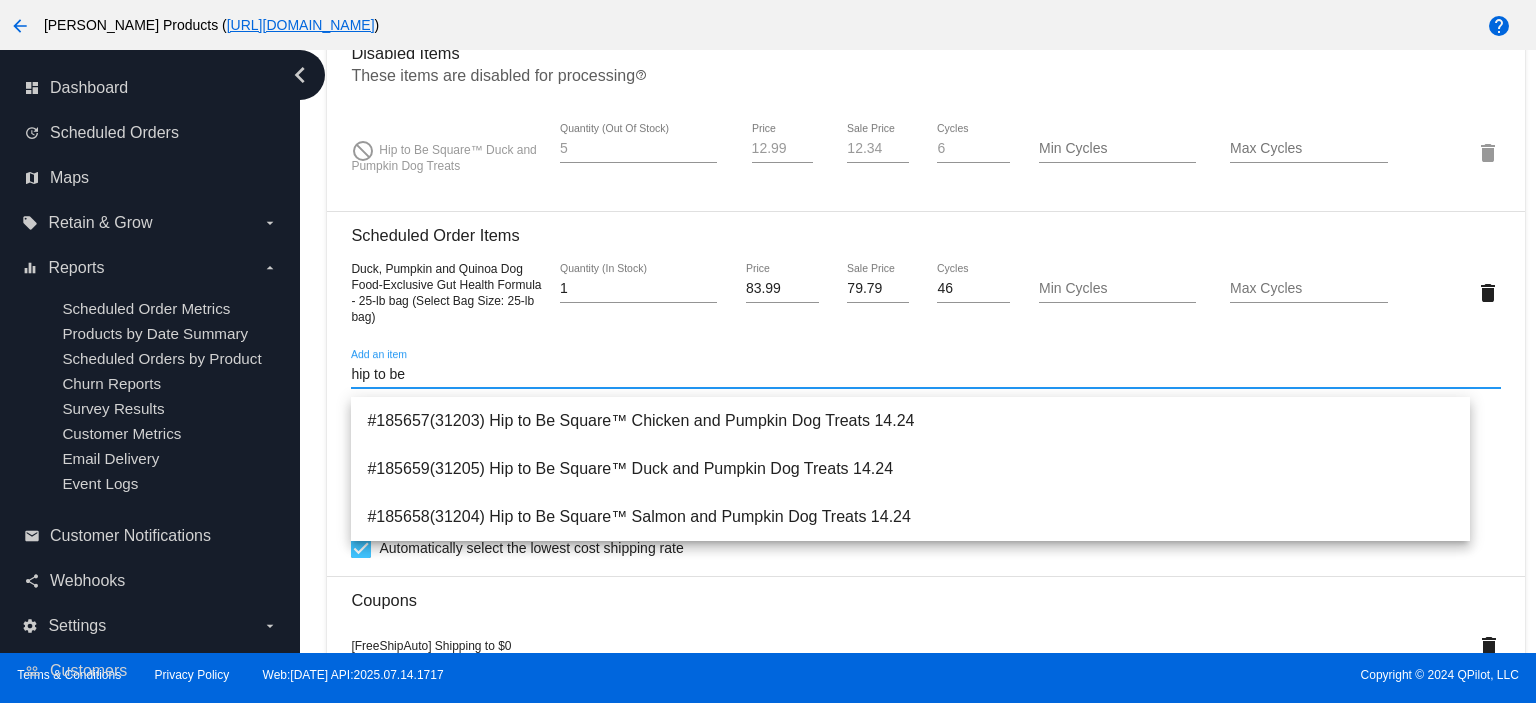 type 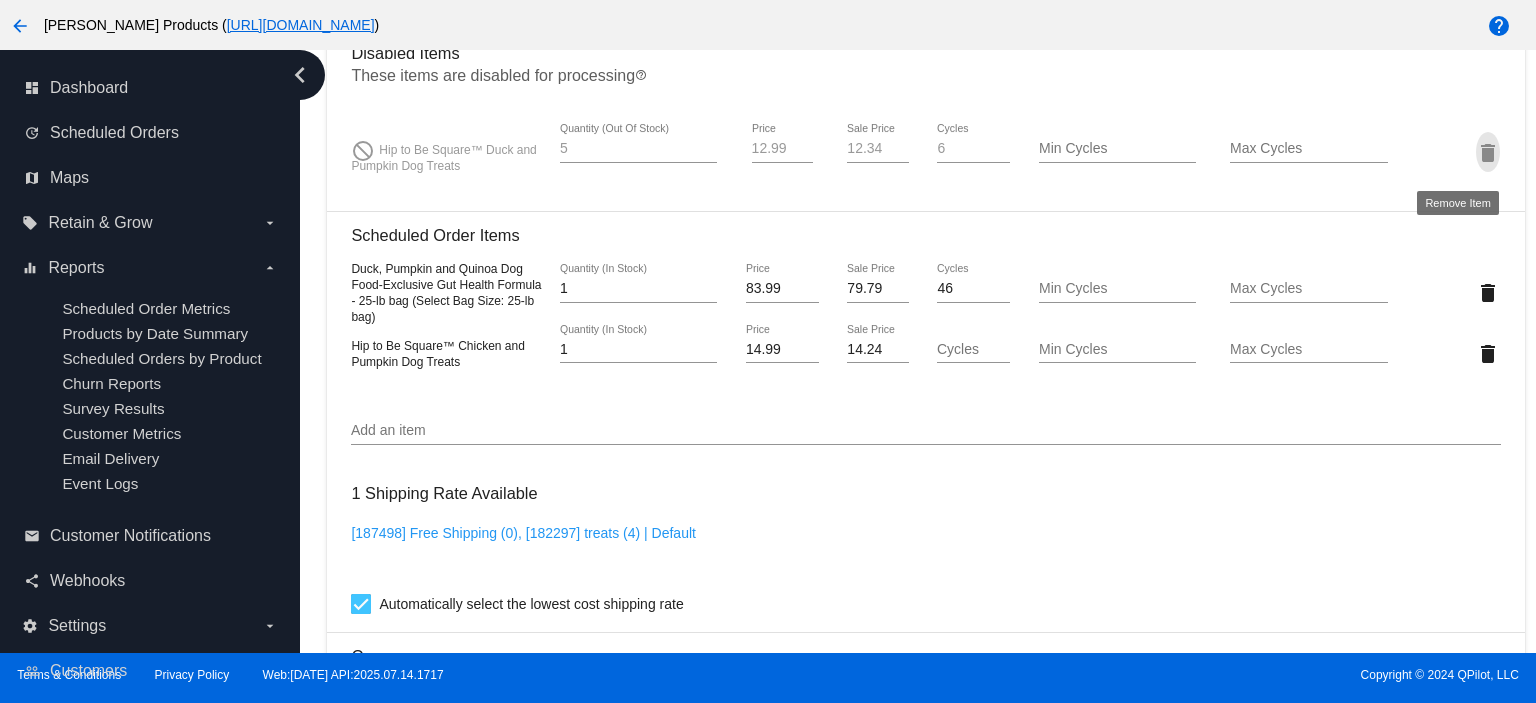 click on "delete" 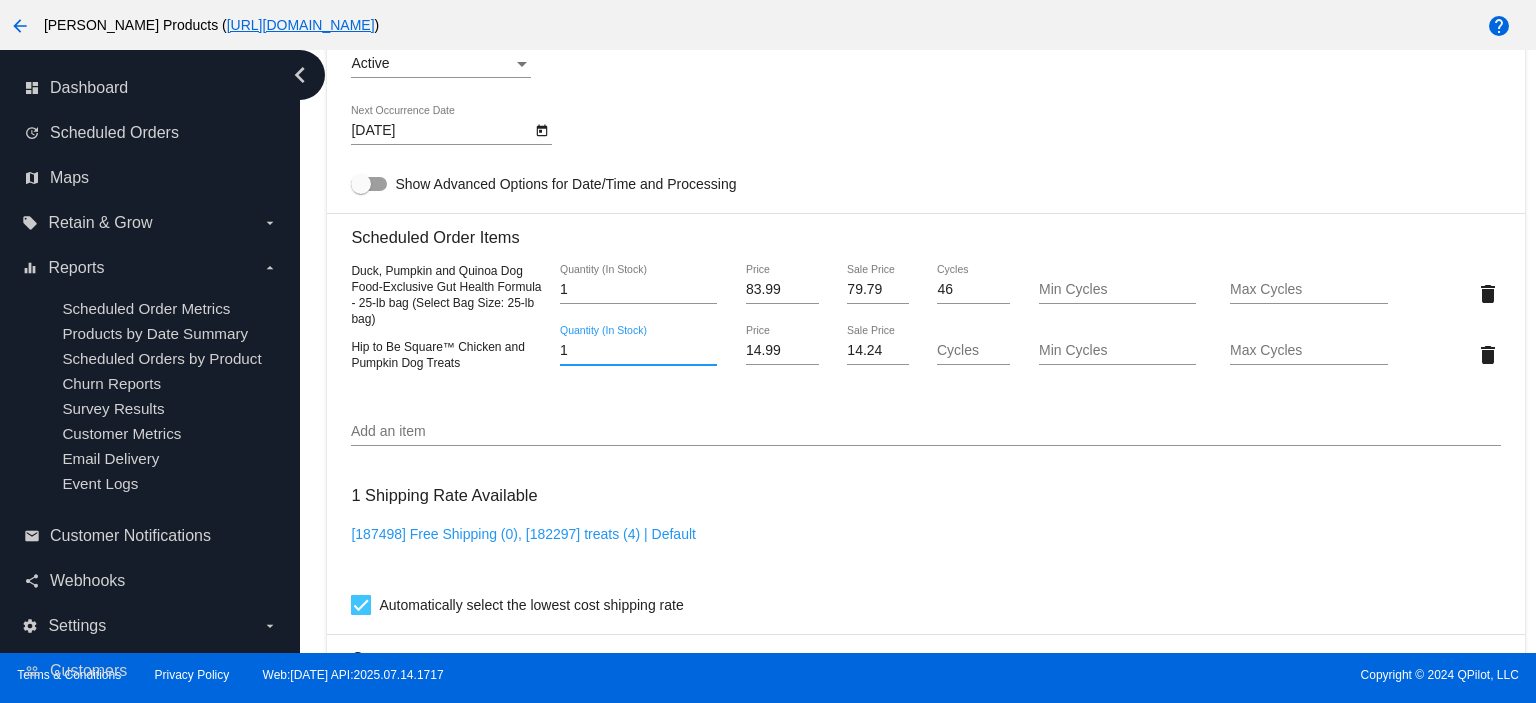 drag, startPoint x: 583, startPoint y: 363, endPoint x: 564, endPoint y: 361, distance: 19.104973 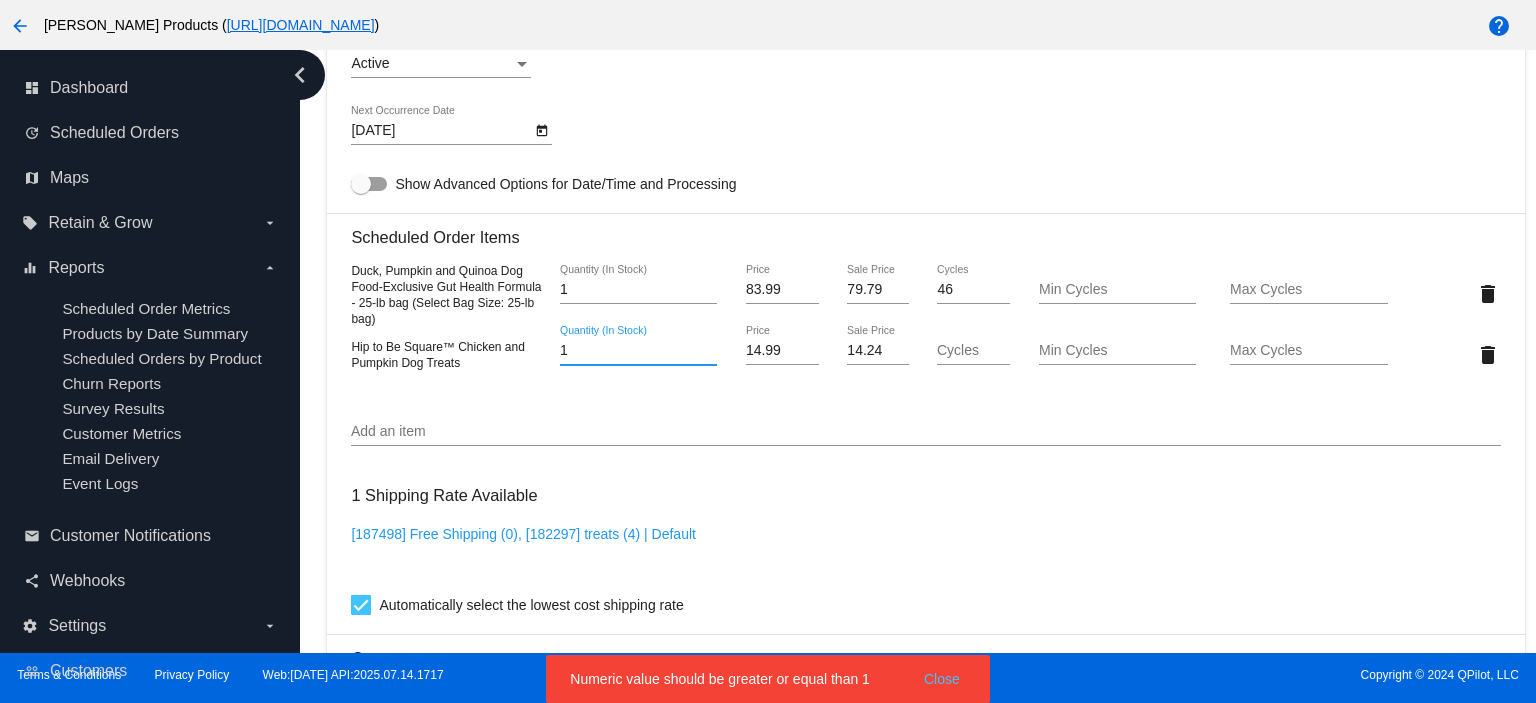 drag, startPoint x: 572, startPoint y: 359, endPoint x: 536, endPoint y: 358, distance: 36.013885 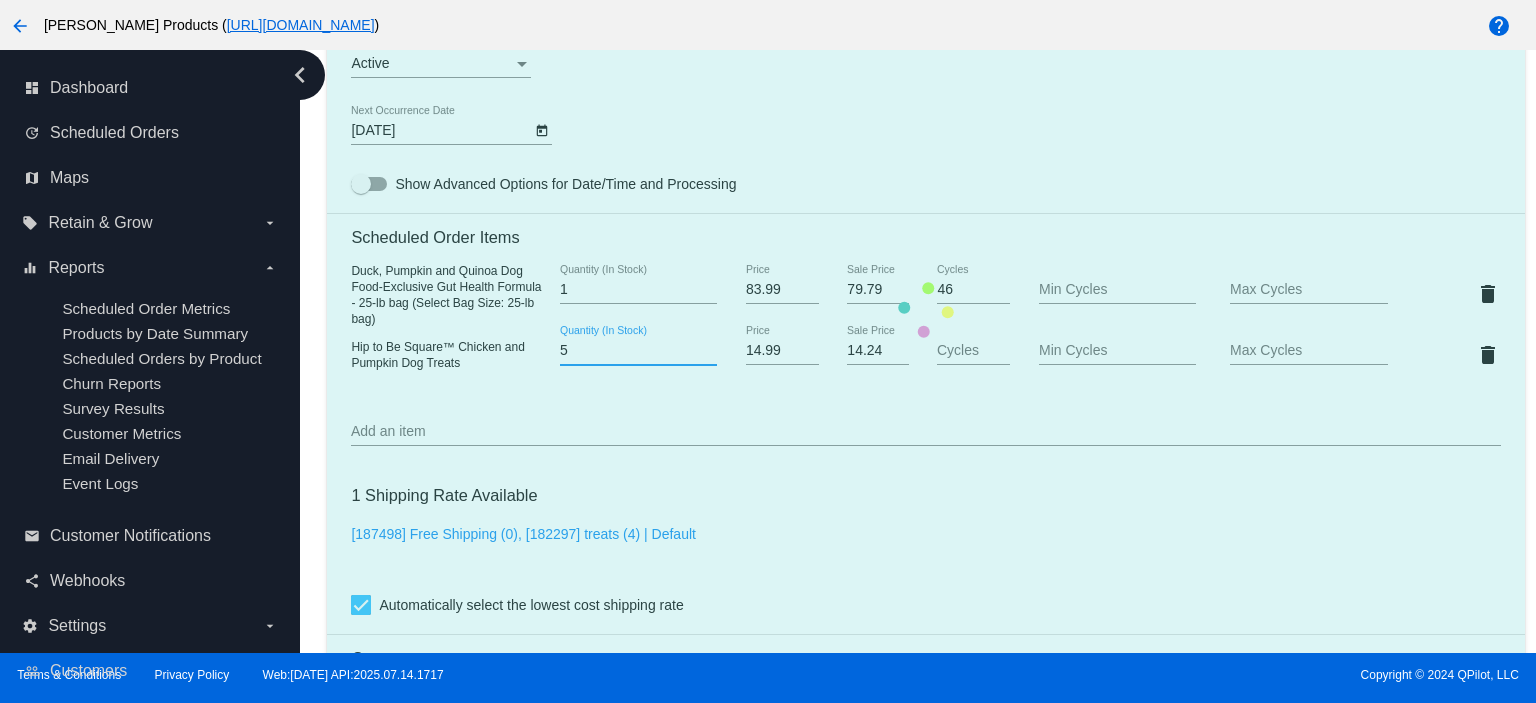 type on "5" 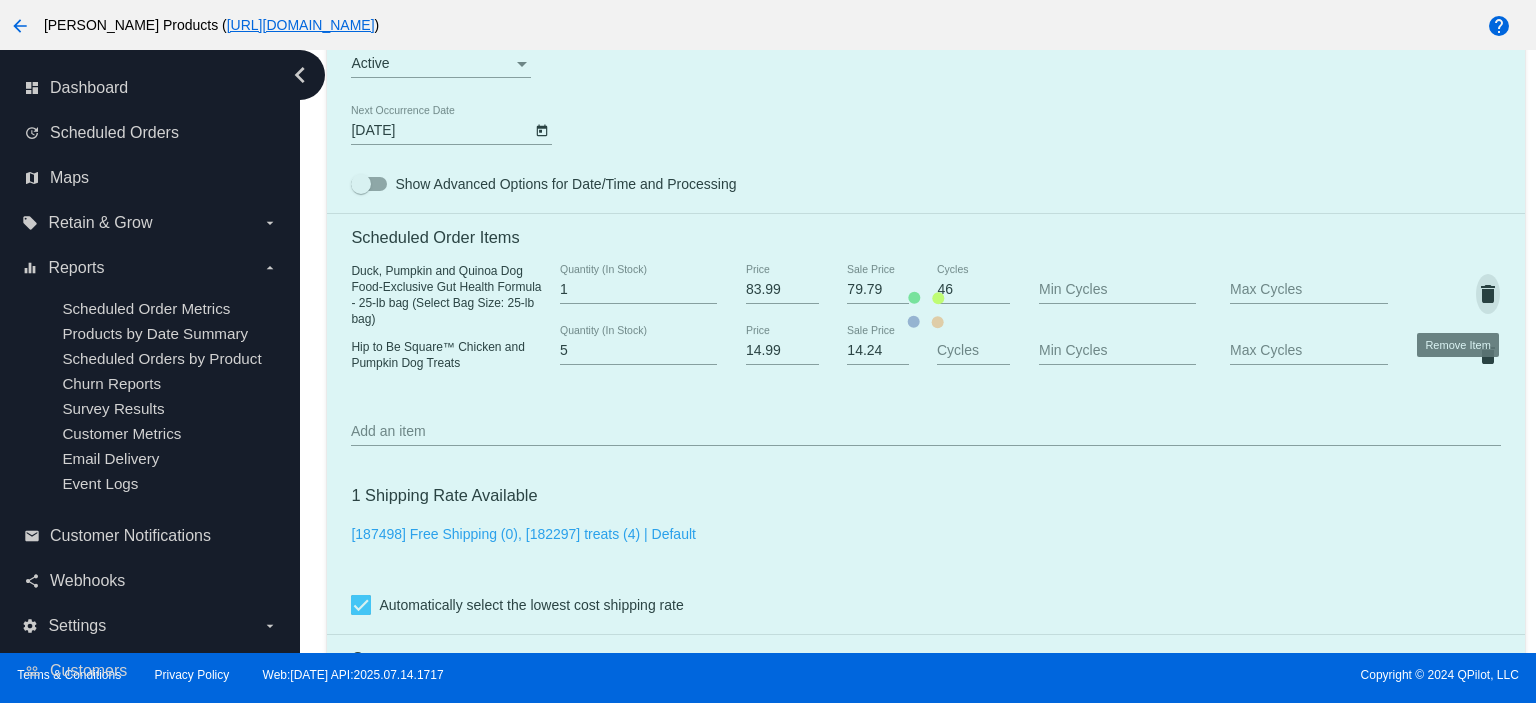 click on "Customer
419508: [PERSON_NAME]
[EMAIL_ADDRESS][DOMAIN_NAME]
Customer Shipping
Enter Shipping Address Select A Saved Address (0)
[PERSON_NAME]
Shipping First Name
Parks
Shipping Last Name
[GEOGRAPHIC_DATA] | [GEOGRAPHIC_DATA]
Shipping Country
[STREET_ADDRESS][PERSON_NAME]
[STREET_ADDRESS]
[GEOGRAPHIC_DATA]
[GEOGRAPHIC_DATA]
[GEOGRAPHIC_DATA] | [US_STATE]
Shipping State
41005
Shipping Postcode
Scheduled Order Details
Frequency:
Every 6 weeks
Active
Status
1" 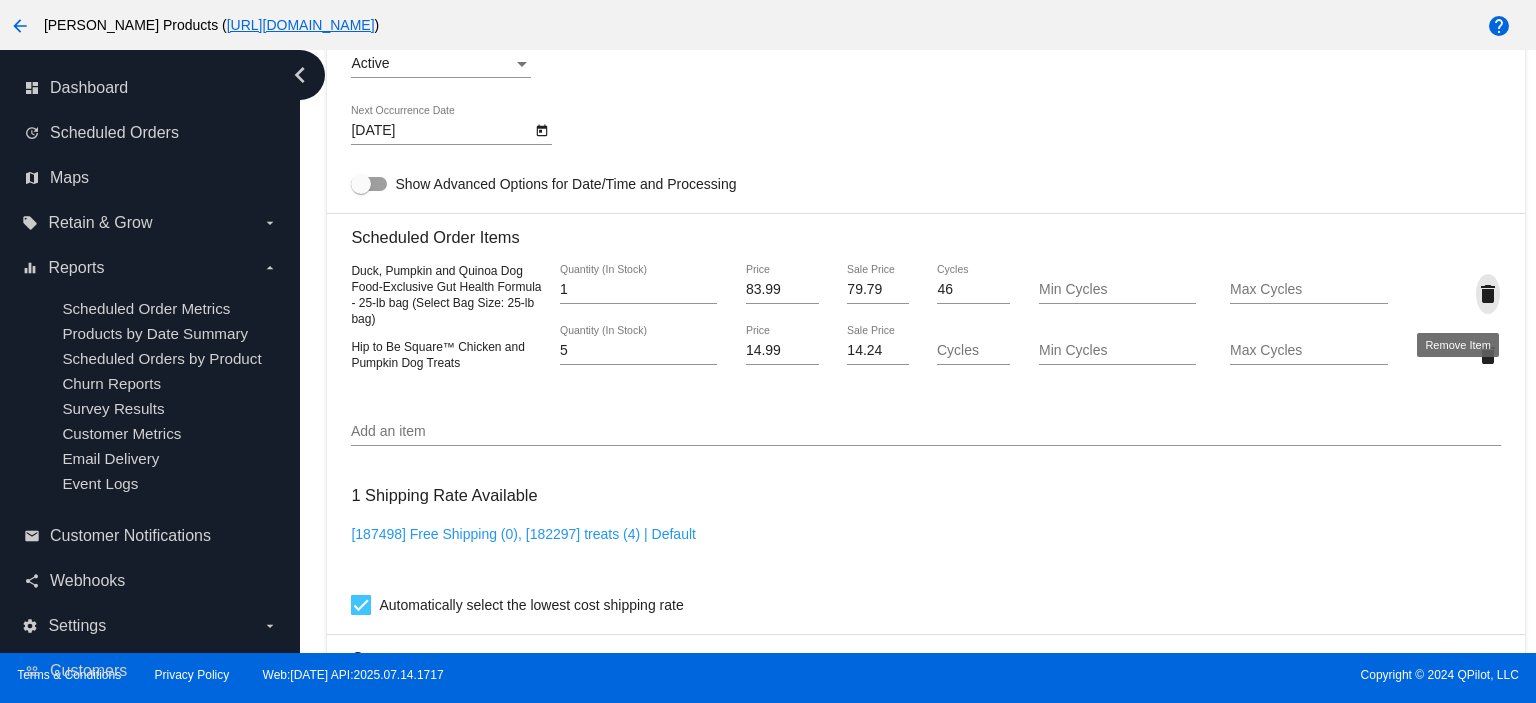 click on "delete" 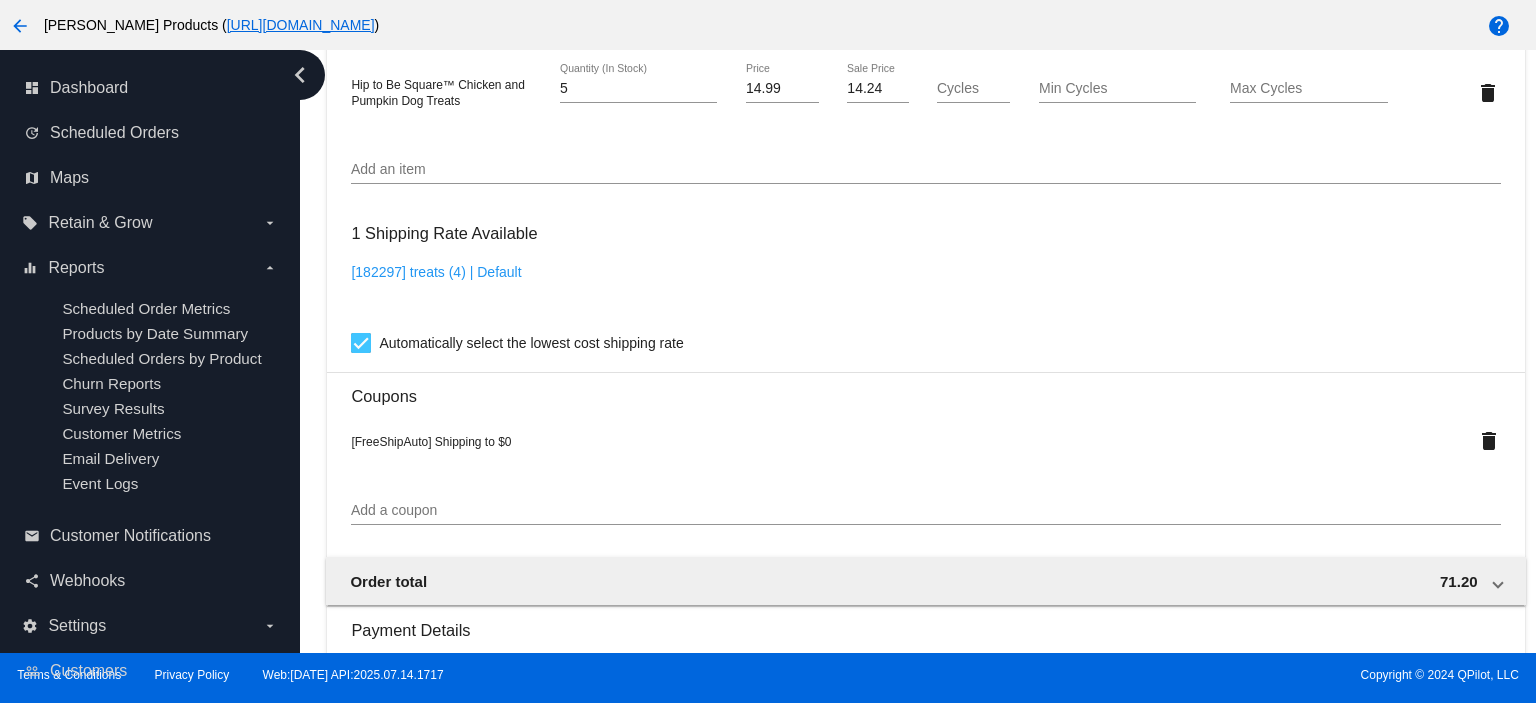 scroll, scrollTop: 1816, scrollLeft: 0, axis: vertical 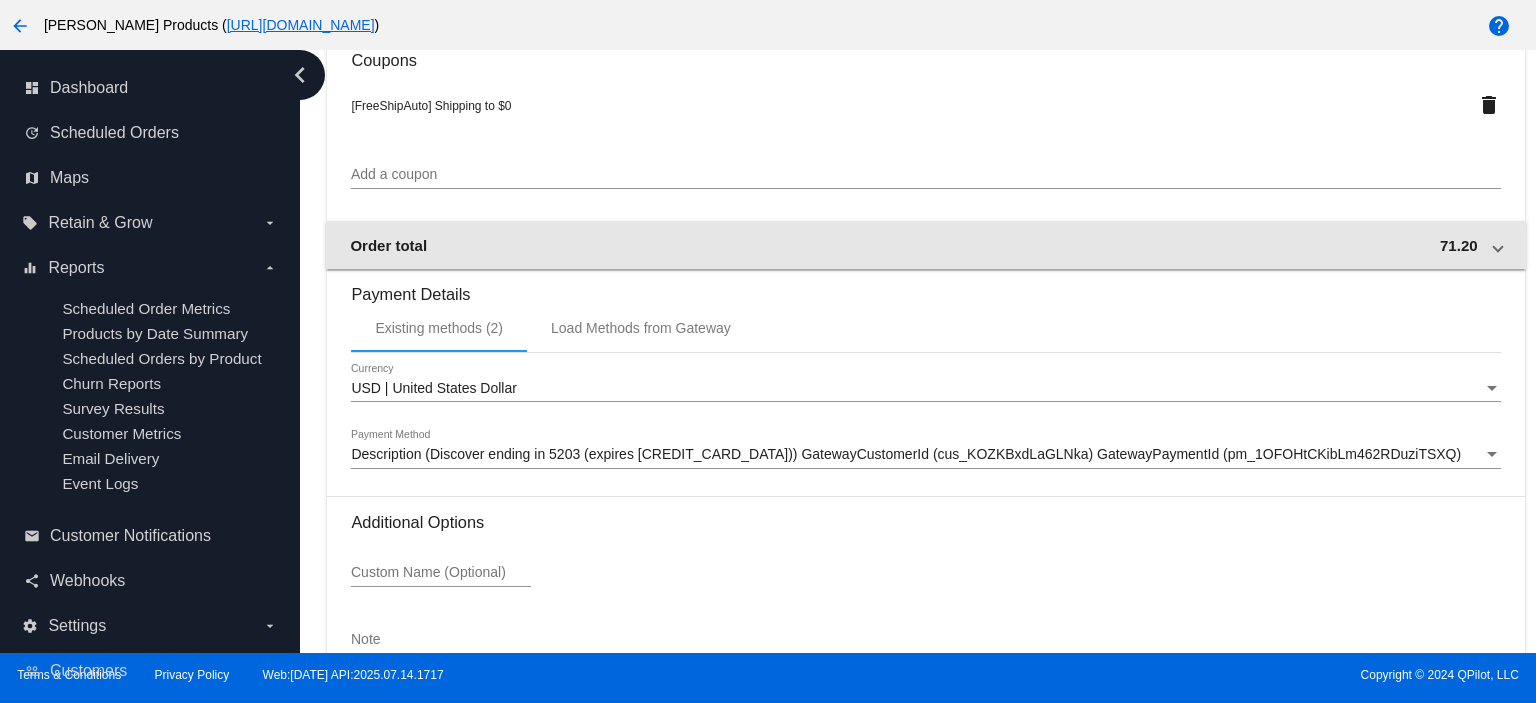 click on "Order total
71.20" at bounding box center [925, 245] 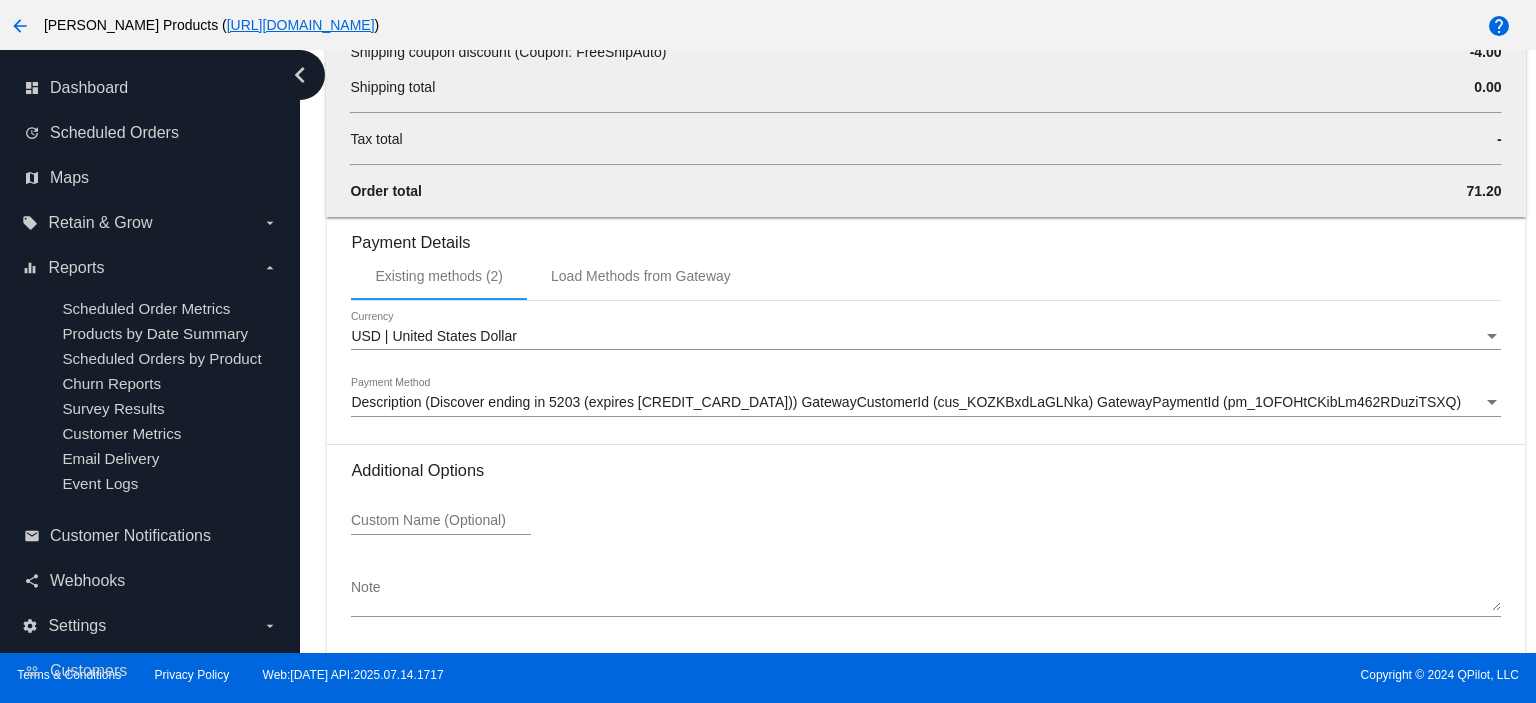 scroll, scrollTop: 2294, scrollLeft: 0, axis: vertical 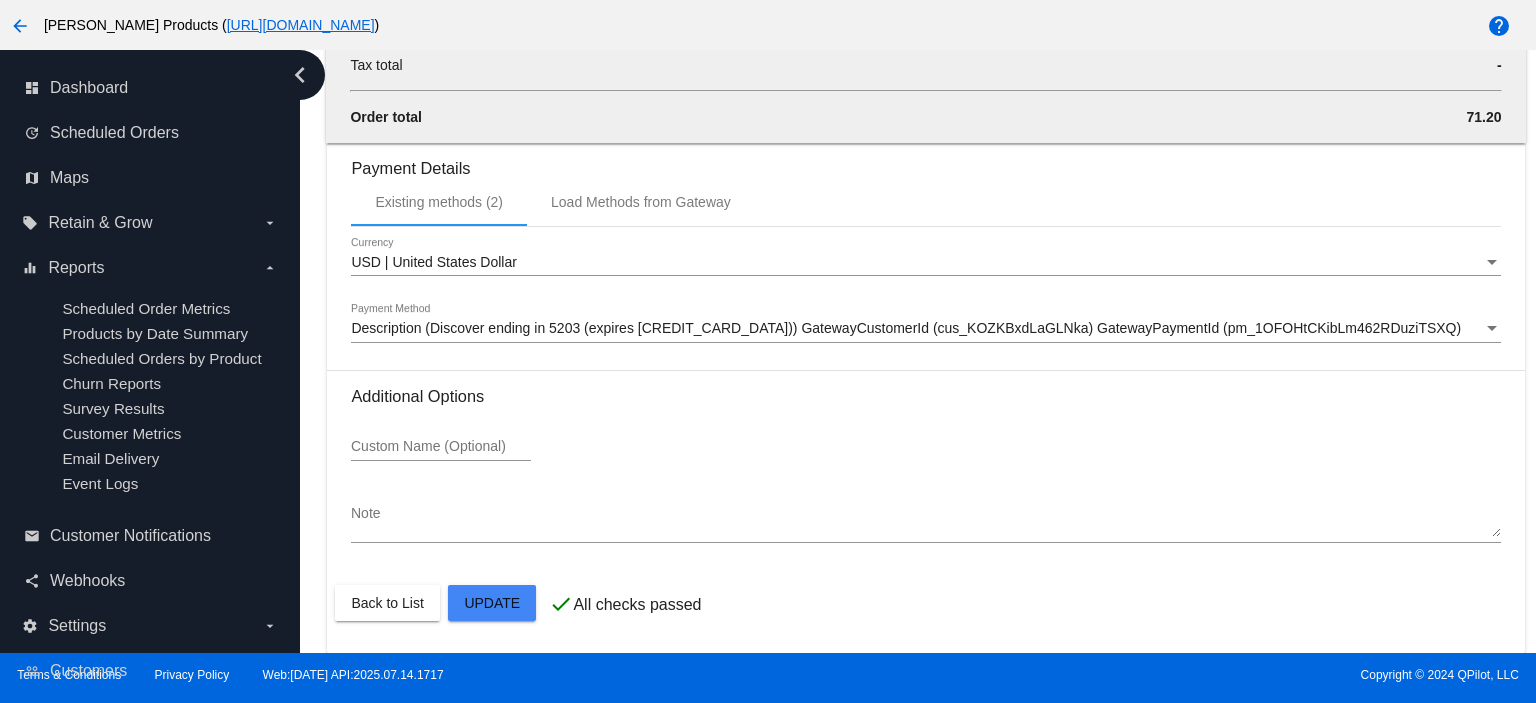 click on "Customer
419508: [PERSON_NAME]
[EMAIL_ADDRESS][DOMAIN_NAME]
Customer Shipping
Enter Shipping Address Select A Saved Address (0)
[PERSON_NAME]
Shipping First Name
Parks
Shipping Last Name
[GEOGRAPHIC_DATA] | [GEOGRAPHIC_DATA]
Shipping Country
[STREET_ADDRESS][PERSON_NAME]
[STREET_ADDRESS]
[GEOGRAPHIC_DATA]
[GEOGRAPHIC_DATA]
[GEOGRAPHIC_DATA] | [US_STATE]
Shipping State
41005
Shipping Postcode
Scheduled Order Details
Frequency:
Every 6 weeks
Active
Status
5" 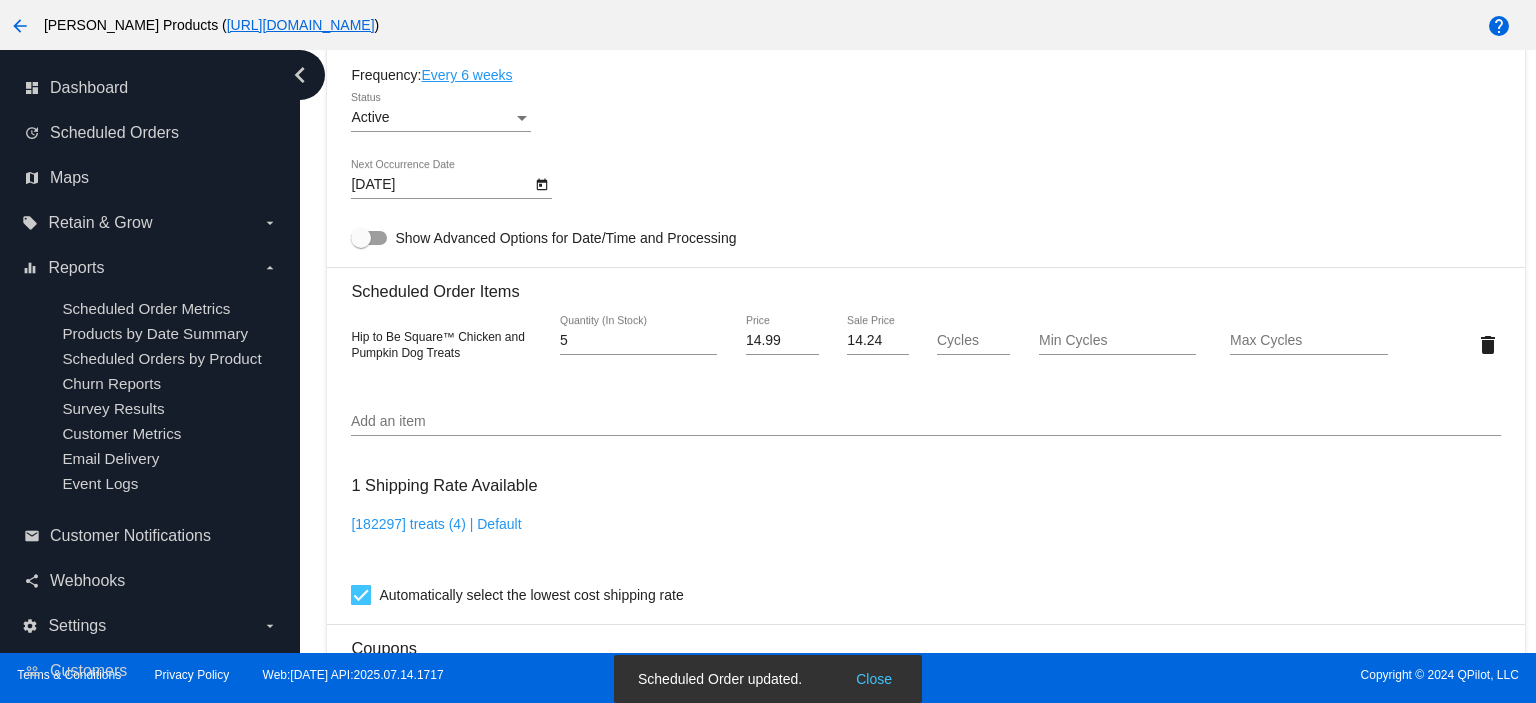 scroll, scrollTop: 694, scrollLeft: 0, axis: vertical 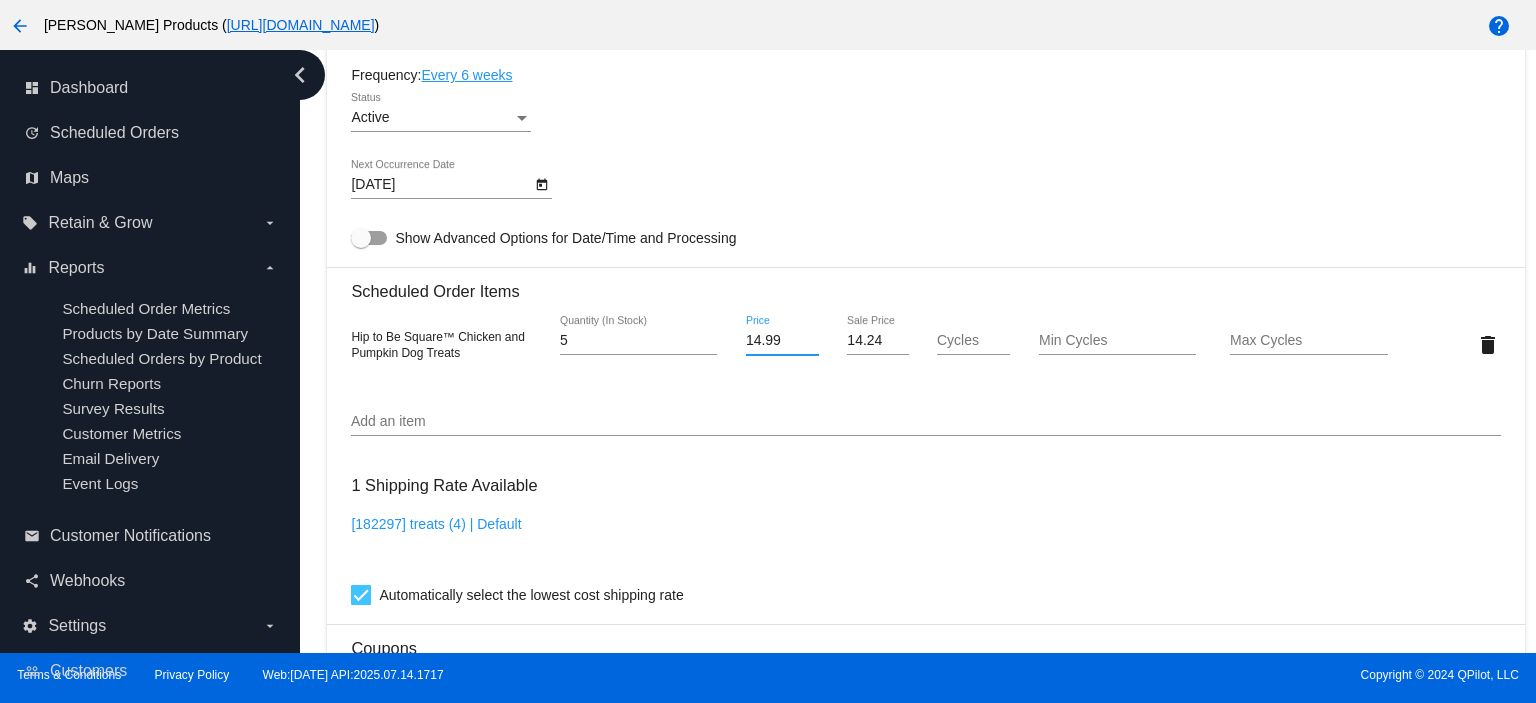 drag, startPoint x: 784, startPoint y: 350, endPoint x: 712, endPoint y: 359, distance: 72.56032 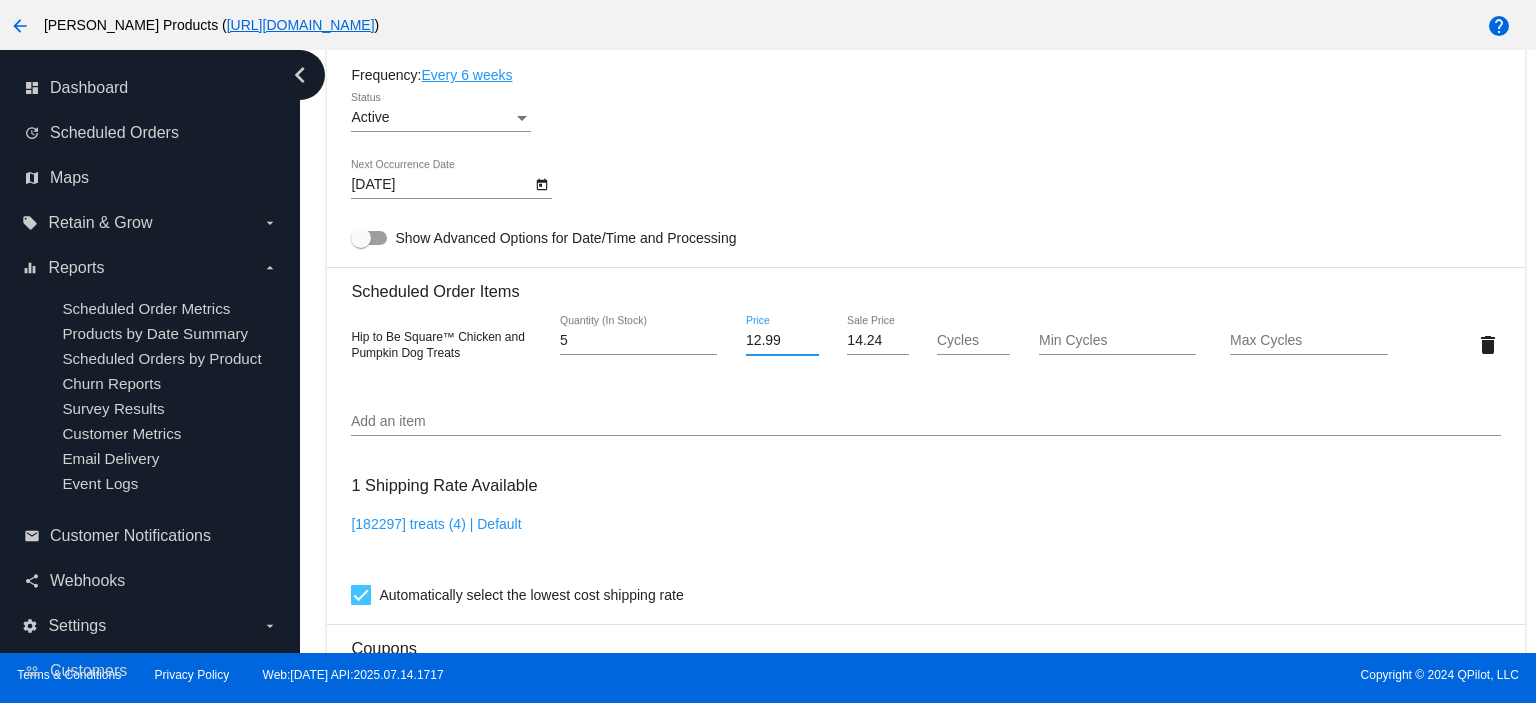 type on "12.99" 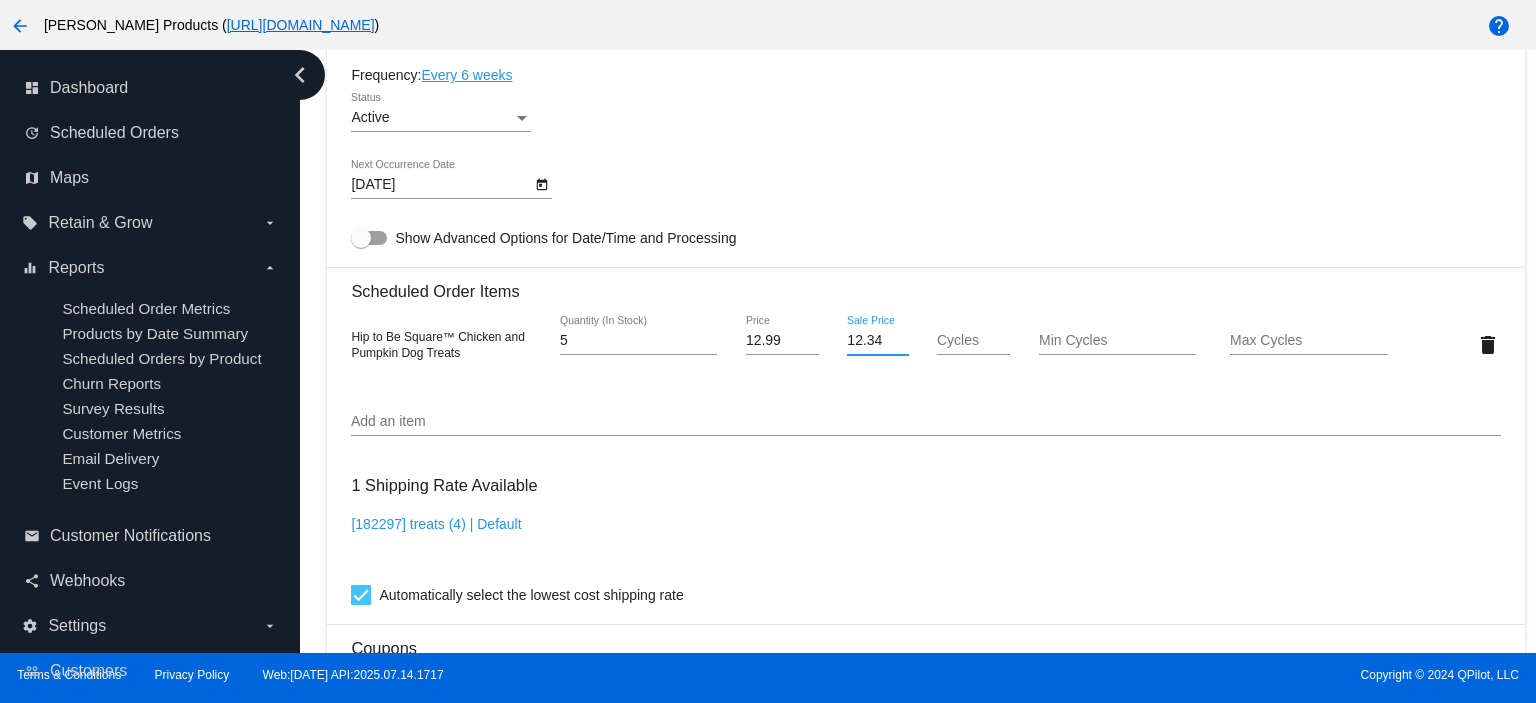 type on "12.34" 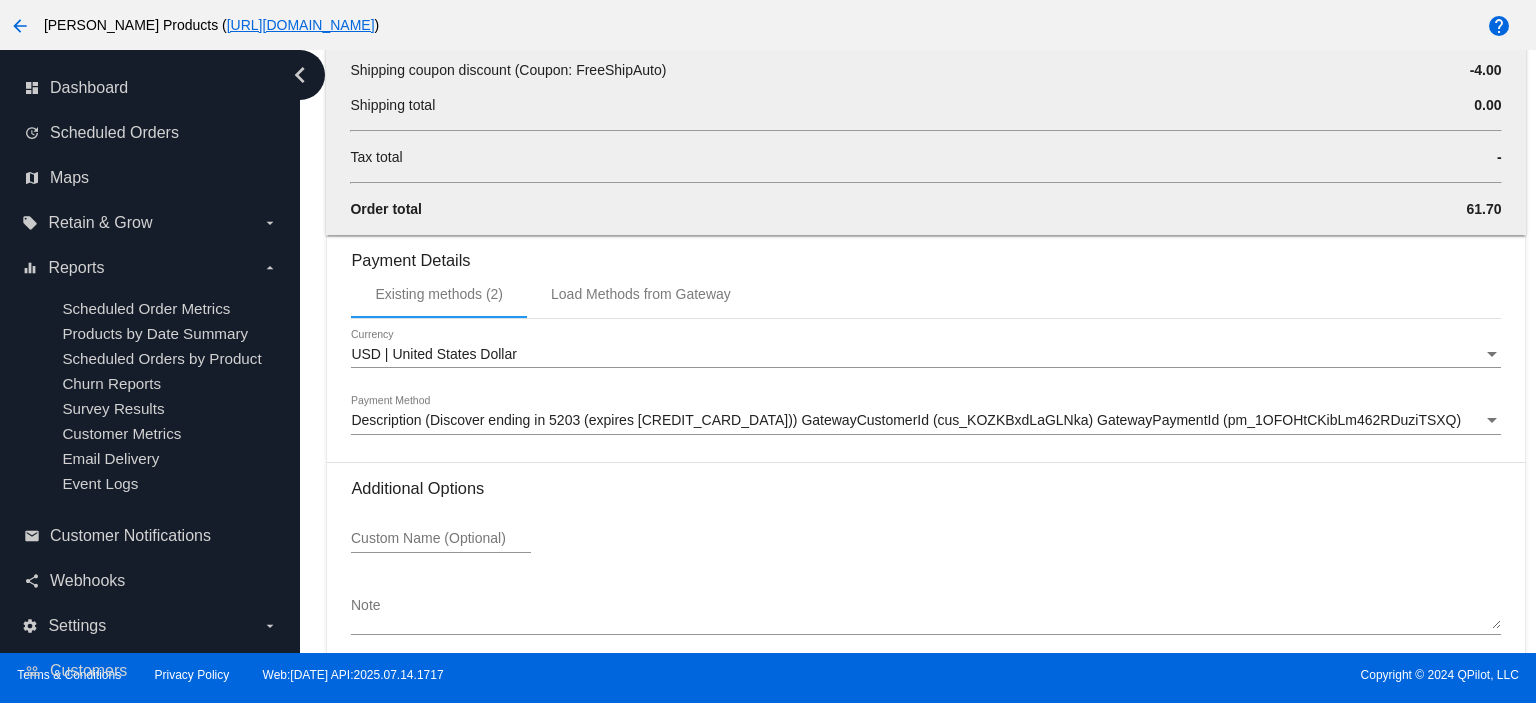scroll, scrollTop: 2294, scrollLeft: 0, axis: vertical 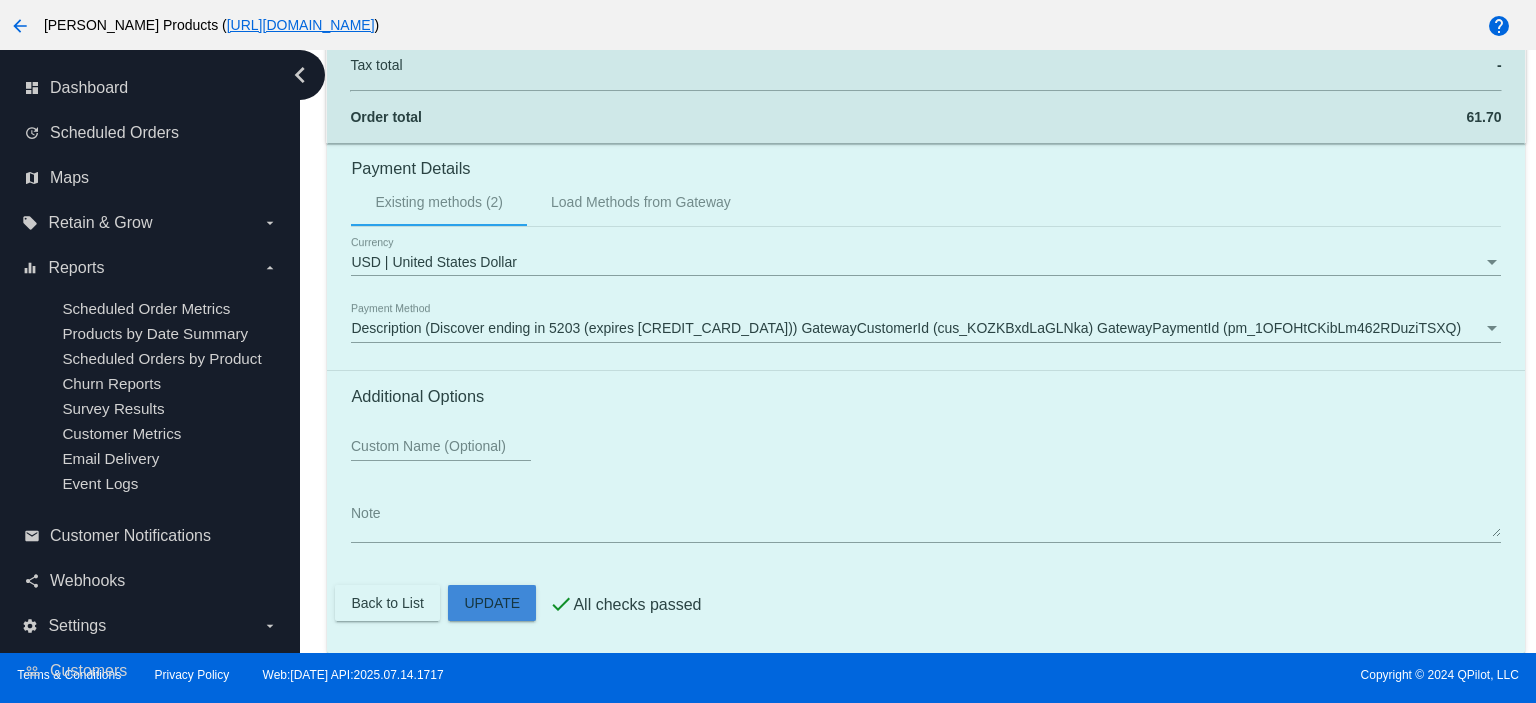 click on "Customer
419508: [PERSON_NAME]
[EMAIL_ADDRESS][DOMAIN_NAME]
Customer Shipping
Enter Shipping Address Select A Saved Address (0)
[PERSON_NAME]
Shipping First Name
Parks
Shipping Last Name
[GEOGRAPHIC_DATA] | [GEOGRAPHIC_DATA]
Shipping Country
[STREET_ADDRESS][PERSON_NAME]
[STREET_ADDRESS]
[GEOGRAPHIC_DATA]
[GEOGRAPHIC_DATA]
[GEOGRAPHIC_DATA] | [US_STATE]
Shipping State
41005
Shipping Postcode
Scheduled Order Details
Frequency:
Every 6 weeks
Active
Status
5" 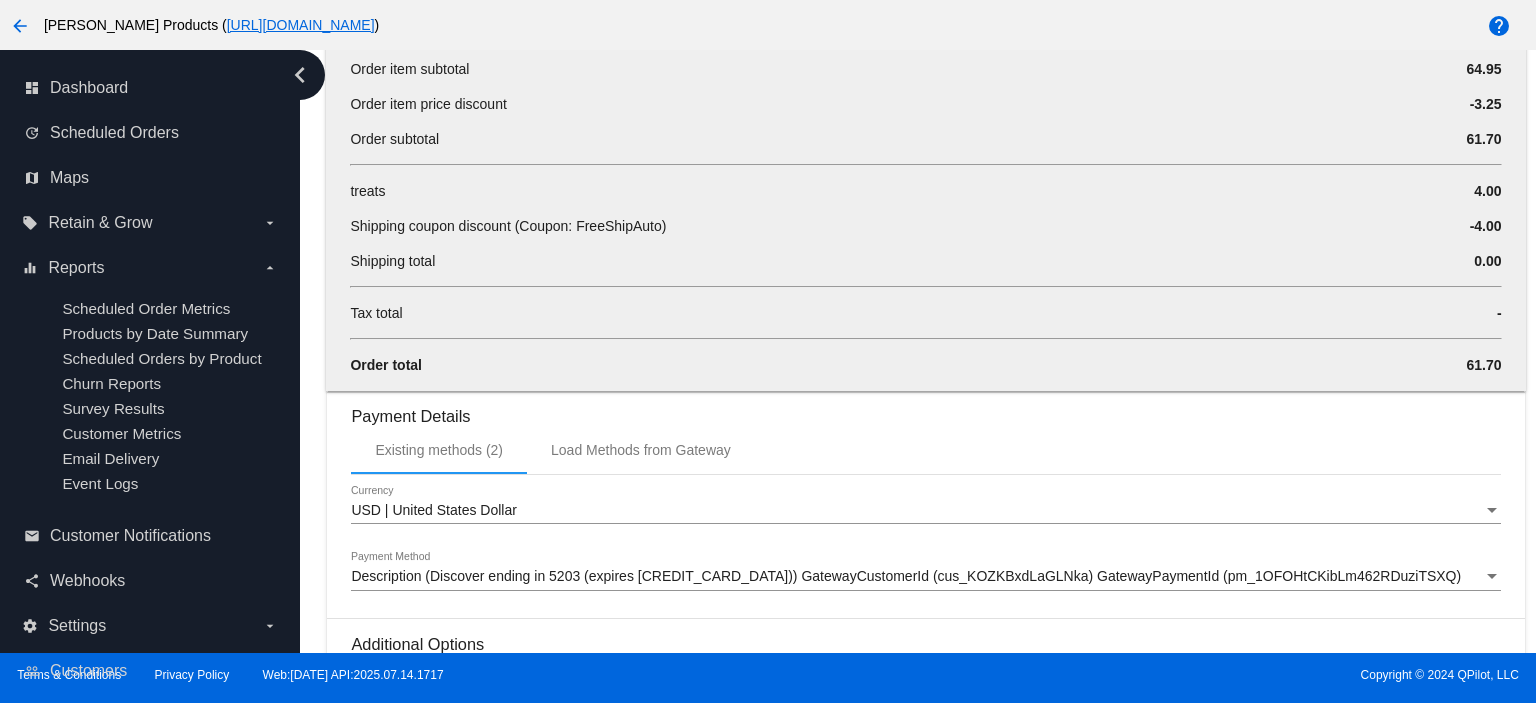 scroll, scrollTop: 2294, scrollLeft: 0, axis: vertical 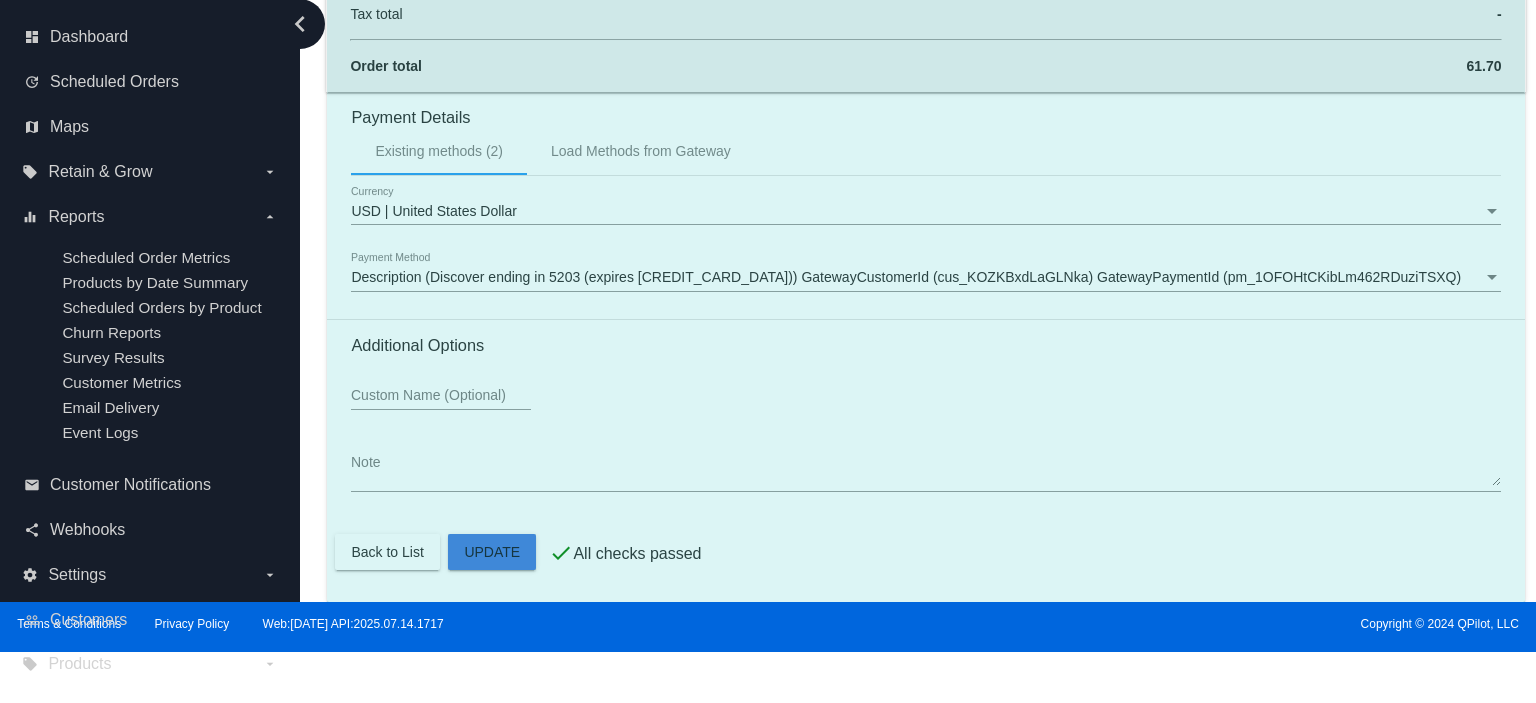 click on "Customer
419508: [PERSON_NAME]
[EMAIL_ADDRESS][DOMAIN_NAME]
Customer Shipping
Enter Shipping Address Select A Saved Address (0)
[PERSON_NAME]
Shipping First Name
Parks
Shipping Last Name
[GEOGRAPHIC_DATA] | [GEOGRAPHIC_DATA]
Shipping Country
[STREET_ADDRESS][PERSON_NAME]
[STREET_ADDRESS]
[GEOGRAPHIC_DATA]
[GEOGRAPHIC_DATA]
[GEOGRAPHIC_DATA] | [US_STATE]
Shipping State
41005
Shipping Postcode
Scheduled Order Details
Frequency:
Every 6 weeks
Active
Status
5" 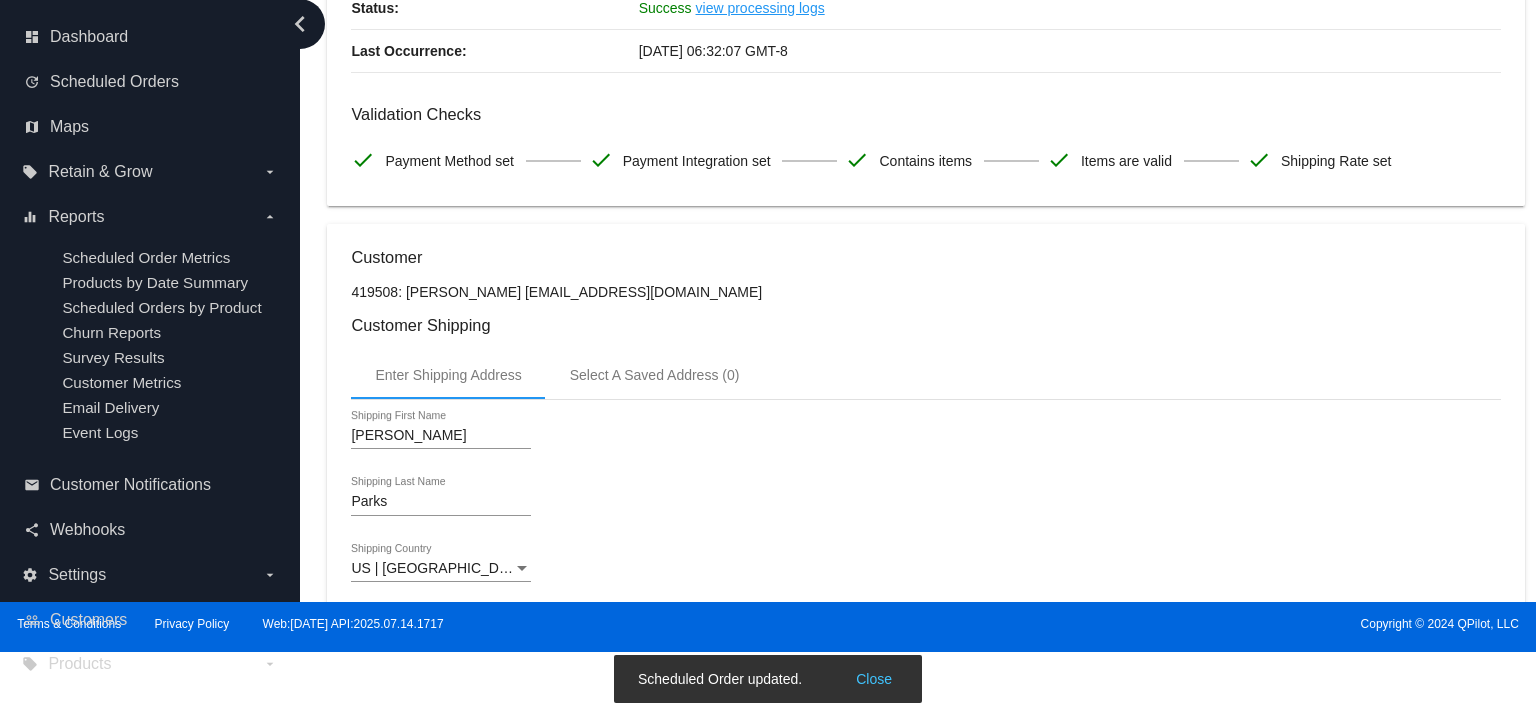 scroll, scrollTop: 28, scrollLeft: 0, axis: vertical 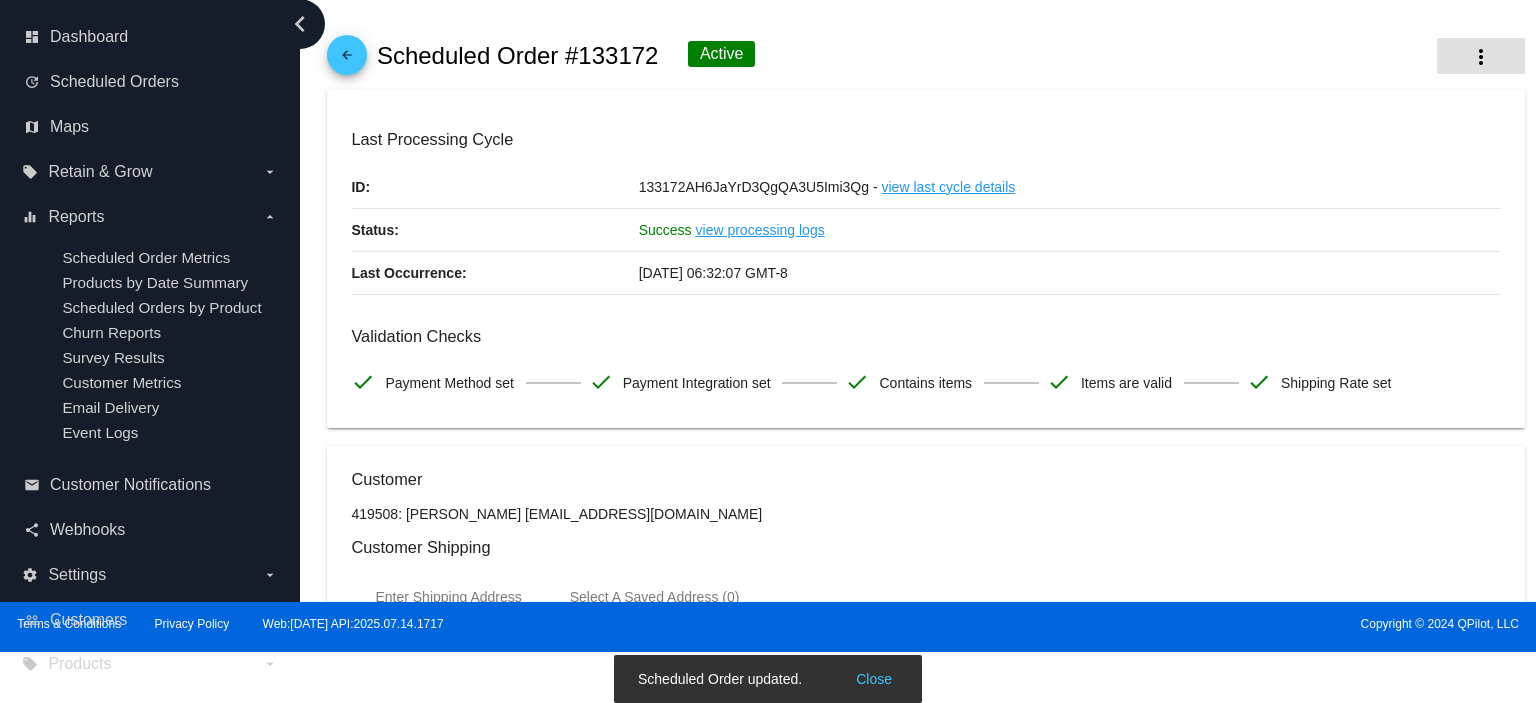 click on "more_vert" 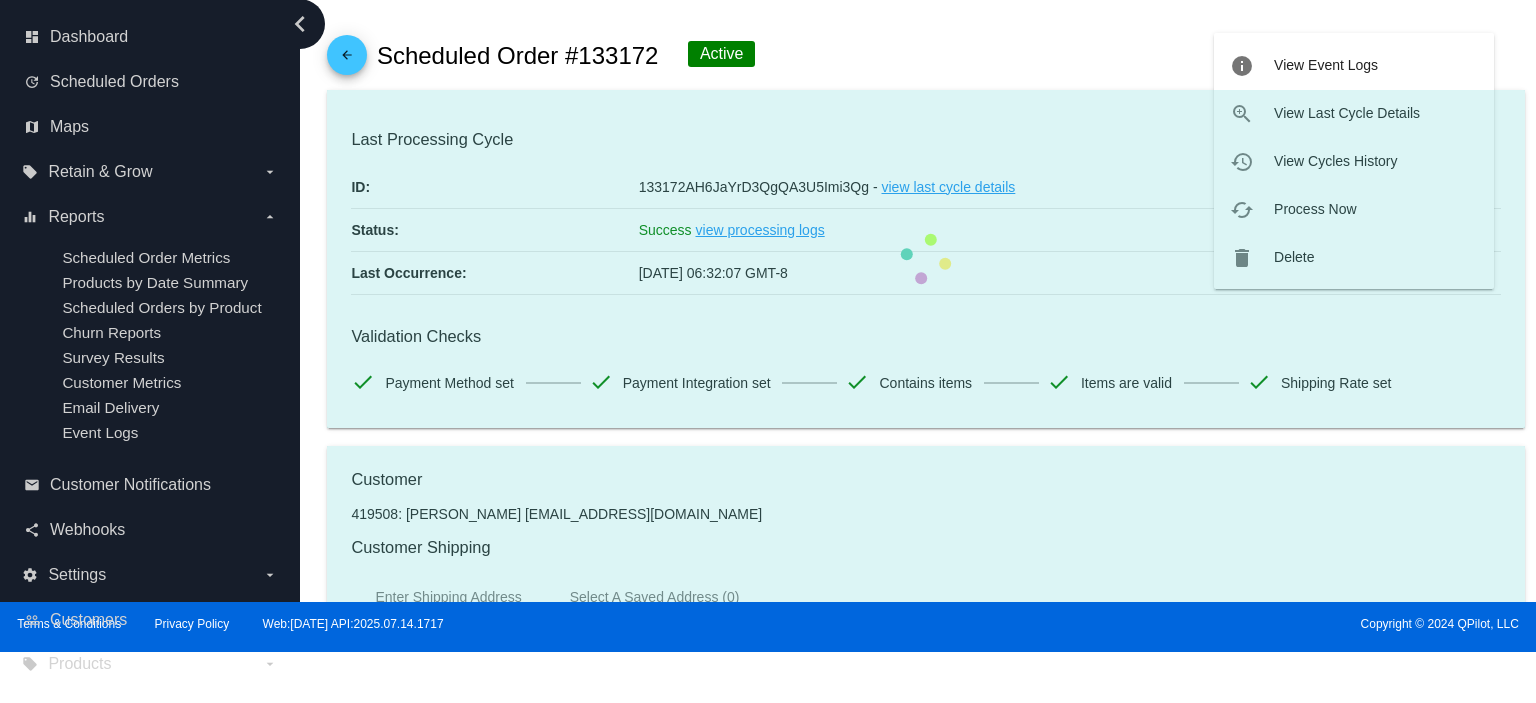 click on "Last Processing Cycle
ID:
133172AH6JaYrD3QgQA3U5Imi3Qg -
view last cycle details
Status:
Success
view processing logs
Last Occurrence:
[DATE] 06:32:07 GMT-8
Validation Checks
check
Payment Method set
check
Payment Integration set
check
Contains items
check" 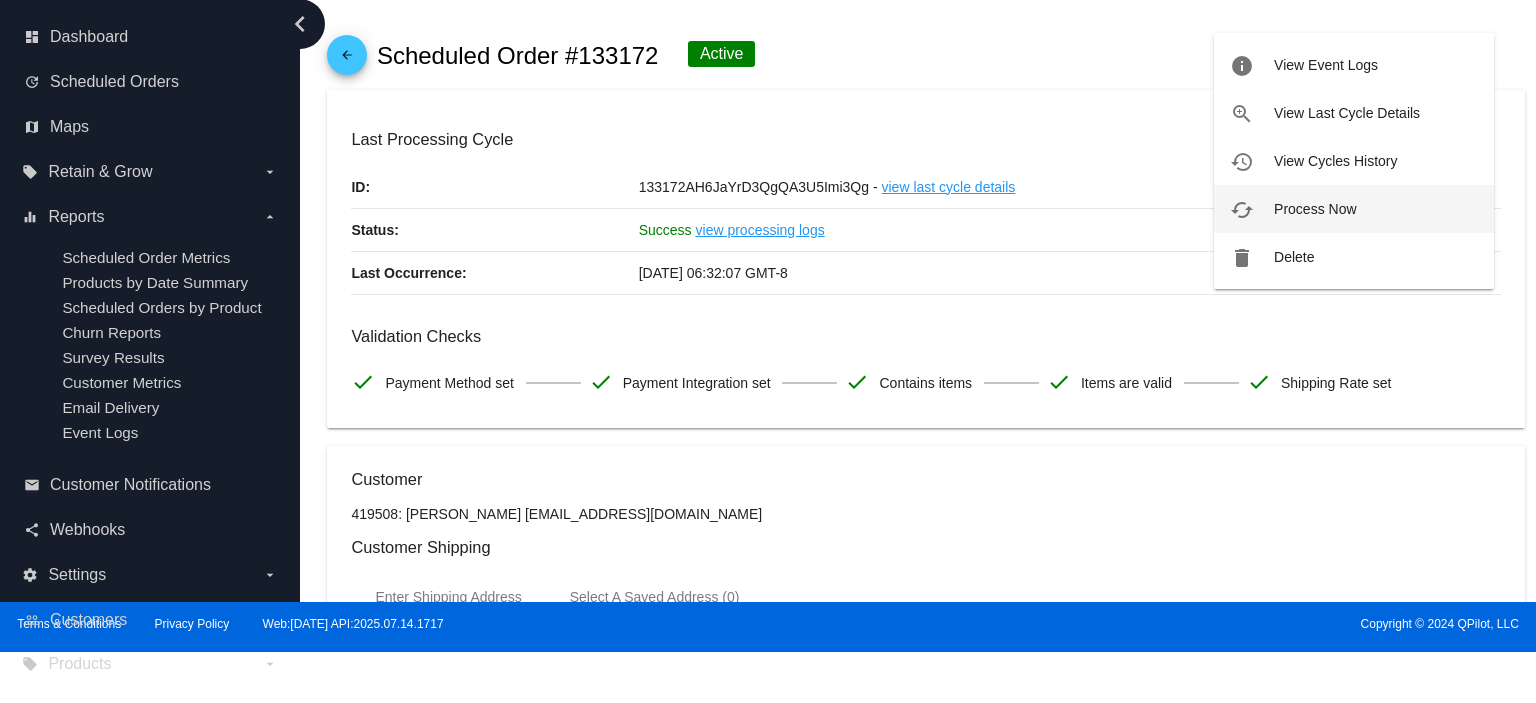 click on "cached
Process Now" at bounding box center [1354, 209] 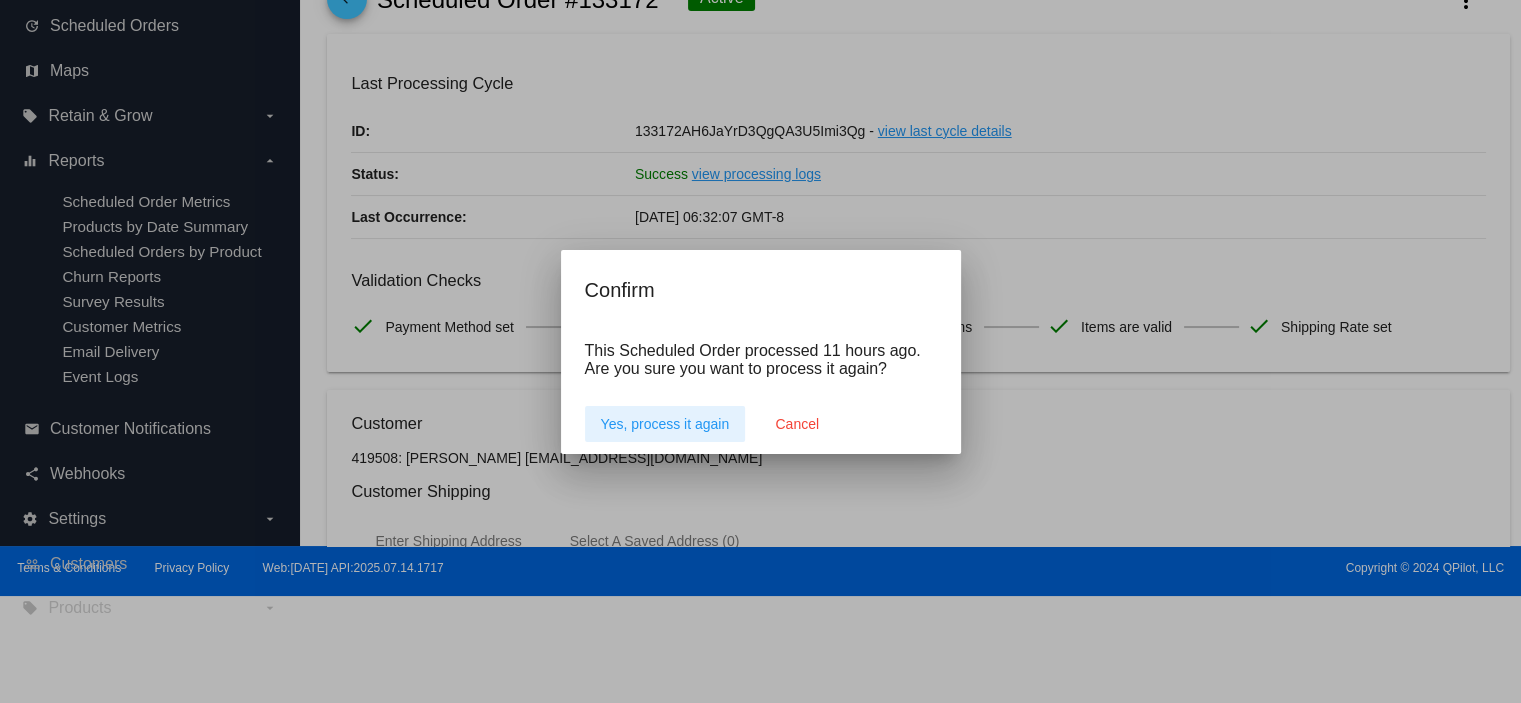 click on "Yes, process it again" at bounding box center (665, 424) 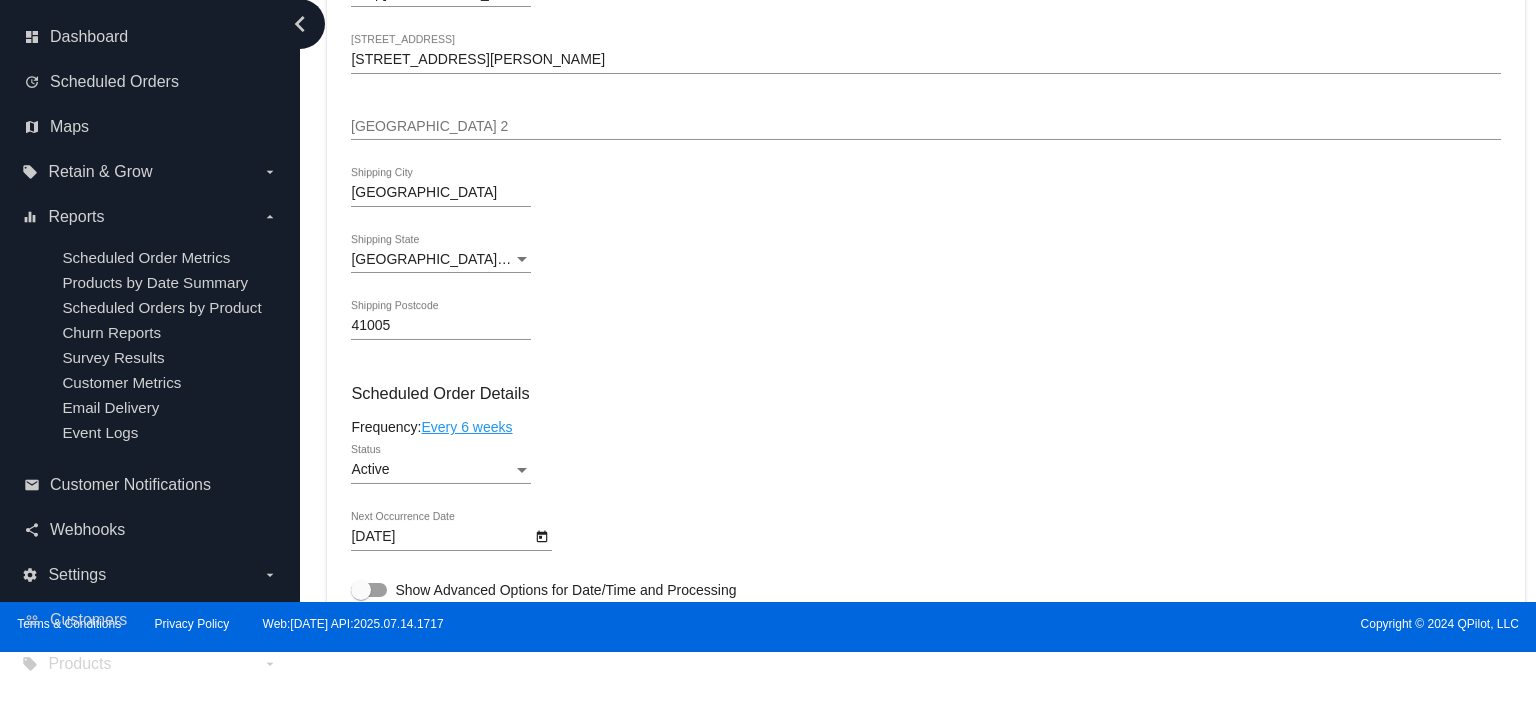 scroll, scrollTop: 1094, scrollLeft: 0, axis: vertical 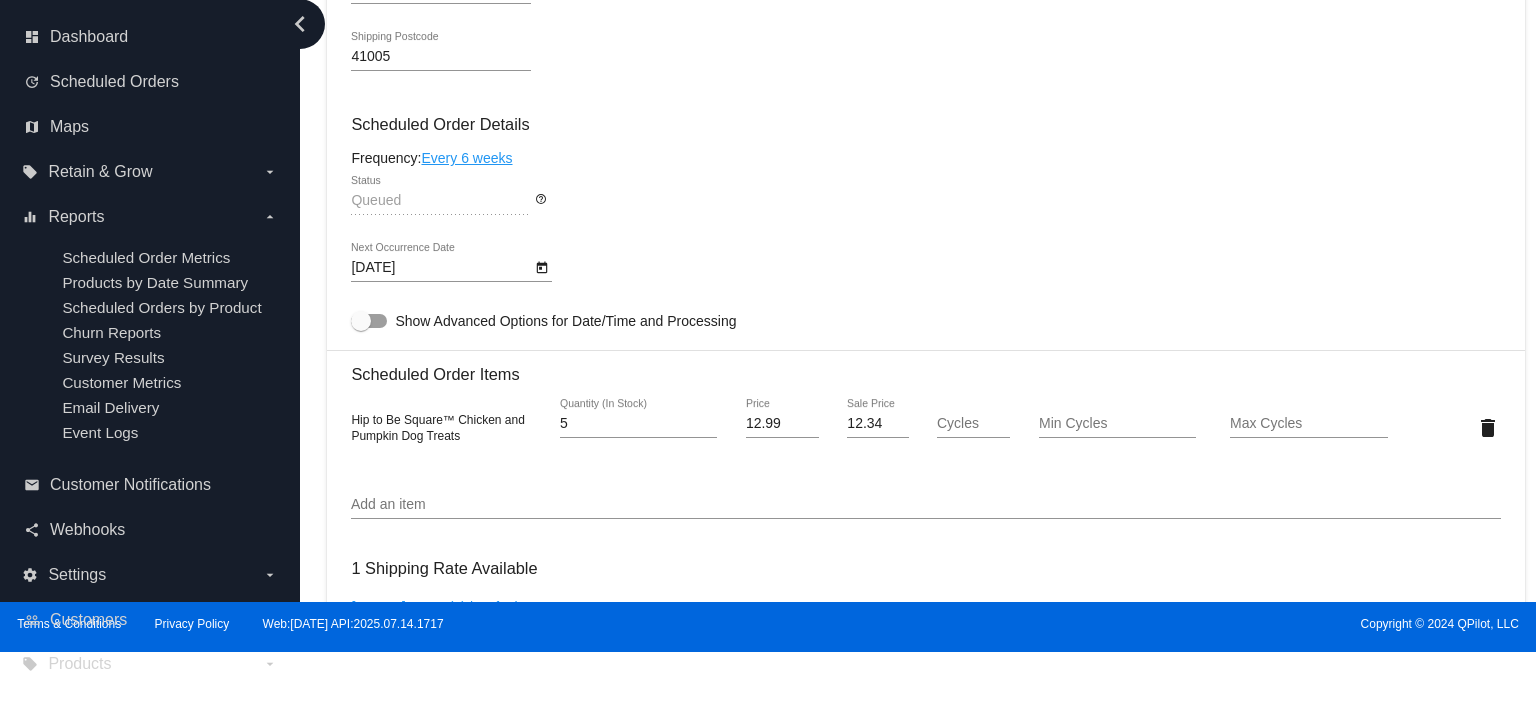 click on "Add an item" at bounding box center (925, 505) 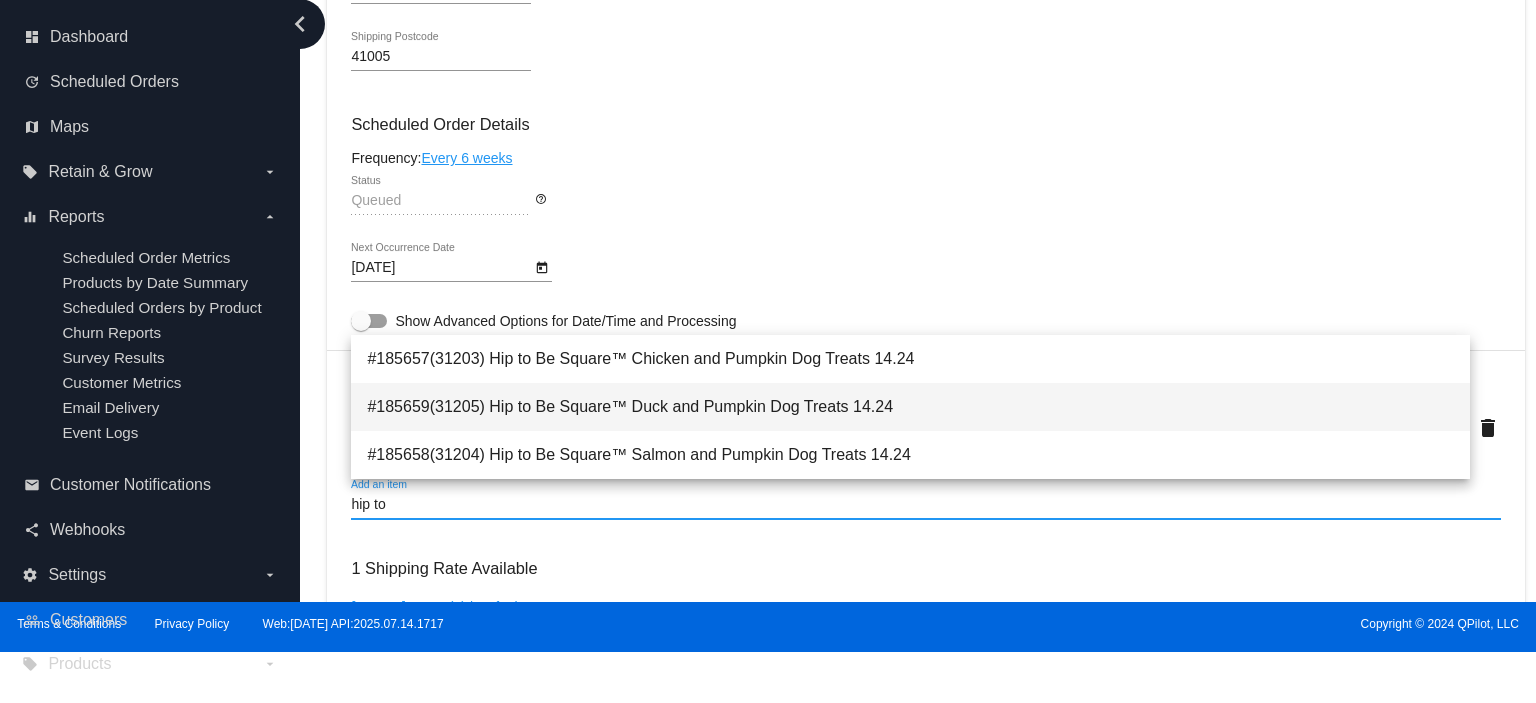 type on "hip to" 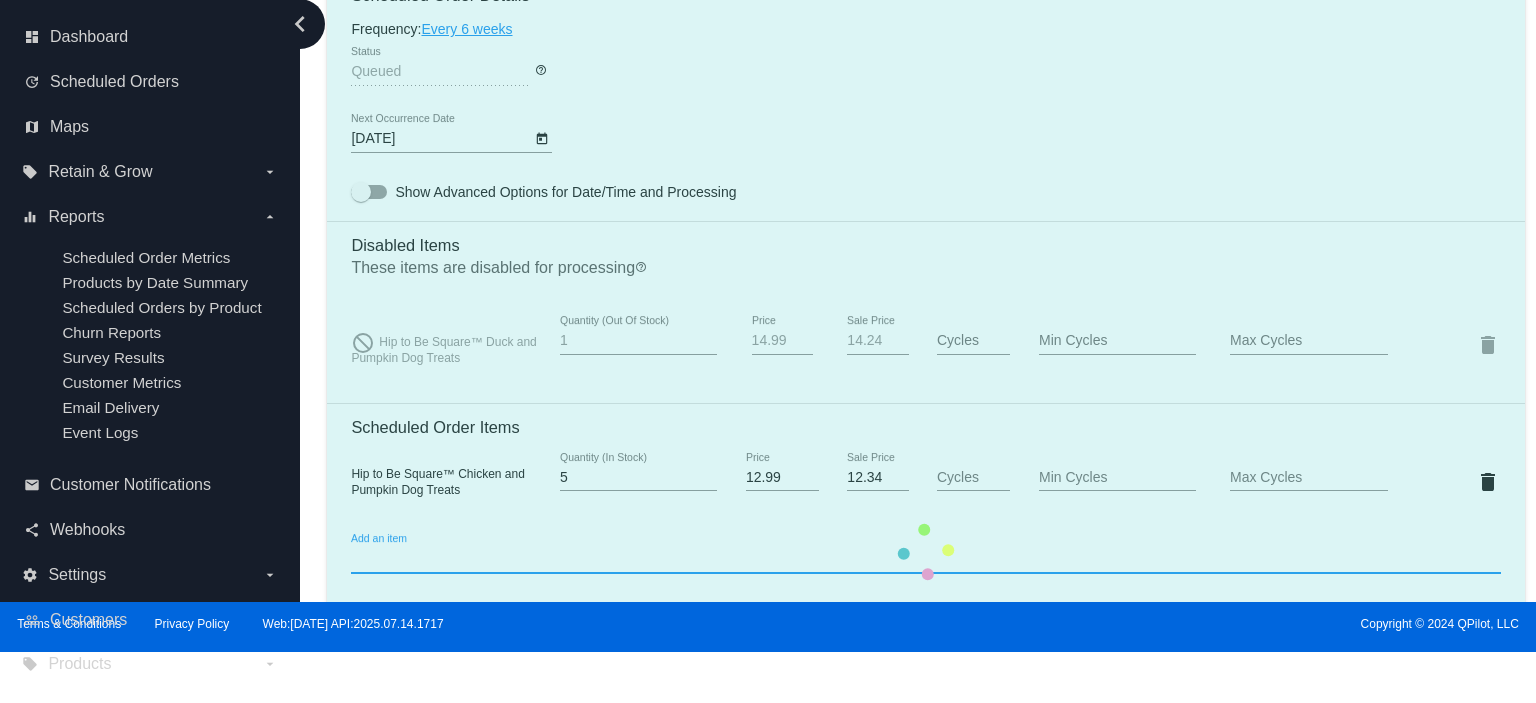 scroll, scrollTop: 1360, scrollLeft: 0, axis: vertical 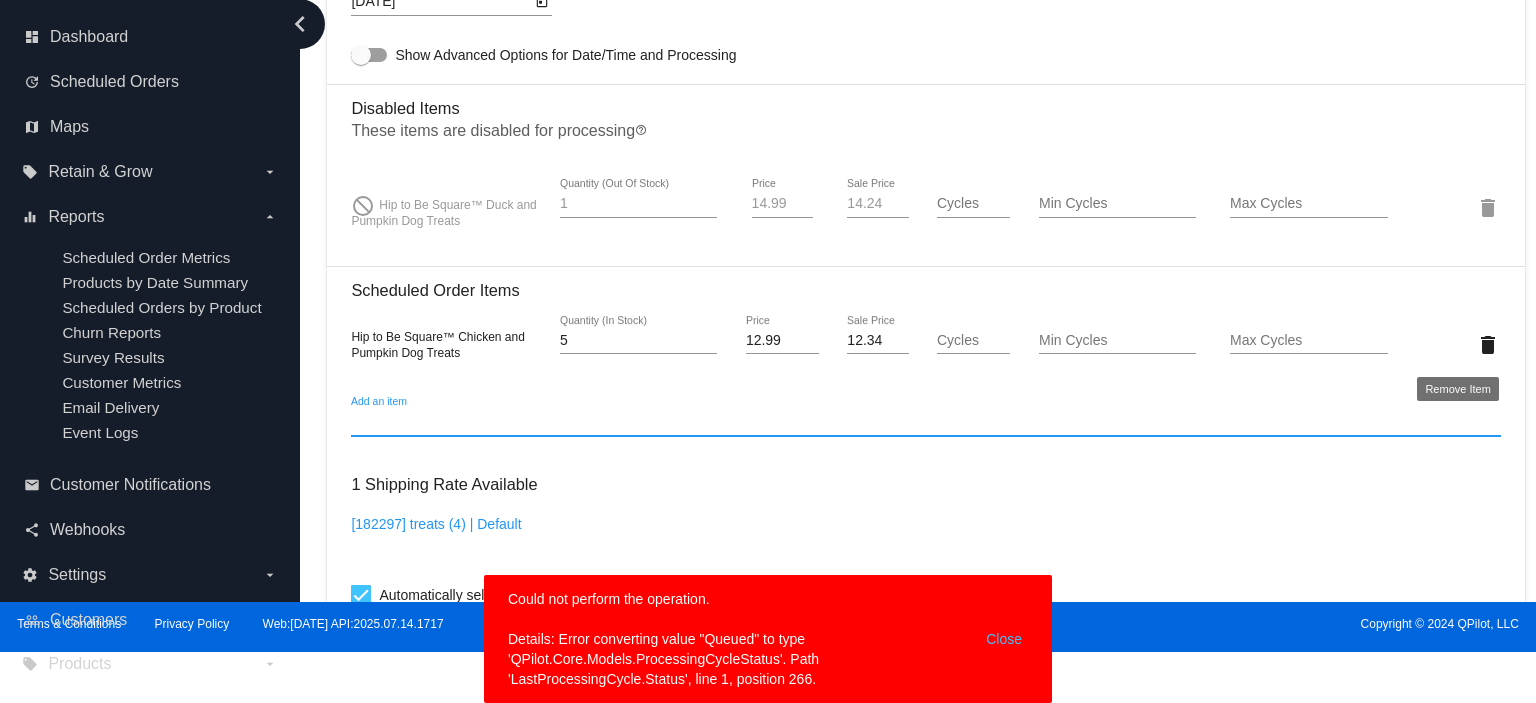 click on "delete" 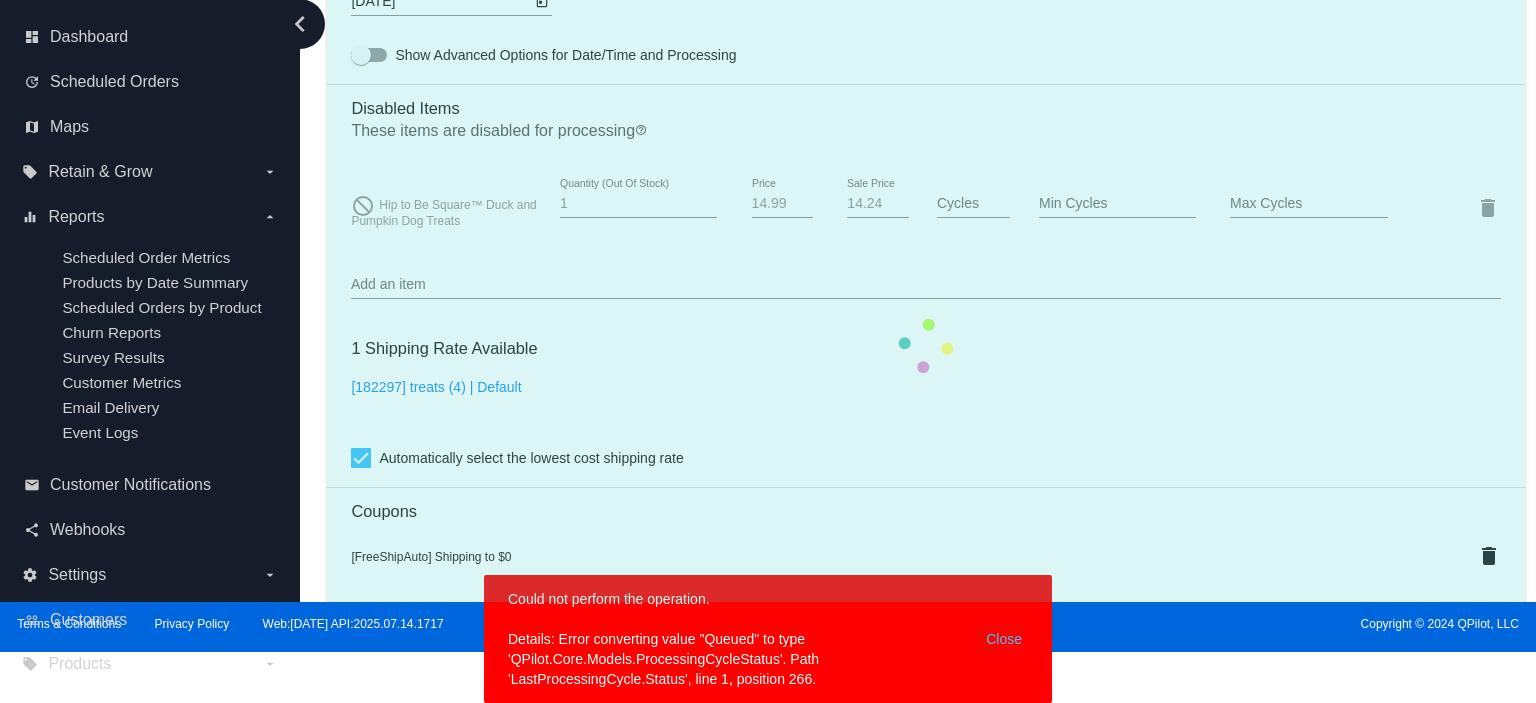 click on "Customer
419508: [PERSON_NAME]
[EMAIL_ADDRESS][DOMAIN_NAME]
Customer Shipping
Enter Shipping Address Select A Saved Address (0)
[PERSON_NAME]
Shipping First Name
Parks
Shipping Last Name
[GEOGRAPHIC_DATA] | [GEOGRAPHIC_DATA]
Shipping Country
[STREET_ADDRESS][PERSON_NAME]
[STREET_ADDRESS]
[GEOGRAPHIC_DATA]
[GEOGRAPHIC_DATA]
[GEOGRAPHIC_DATA] | [US_STATE]
Shipping State
41005
Shipping Postcode
Scheduled Order Details
Frequency:
Every 6 weeks
Queued
Status
1" 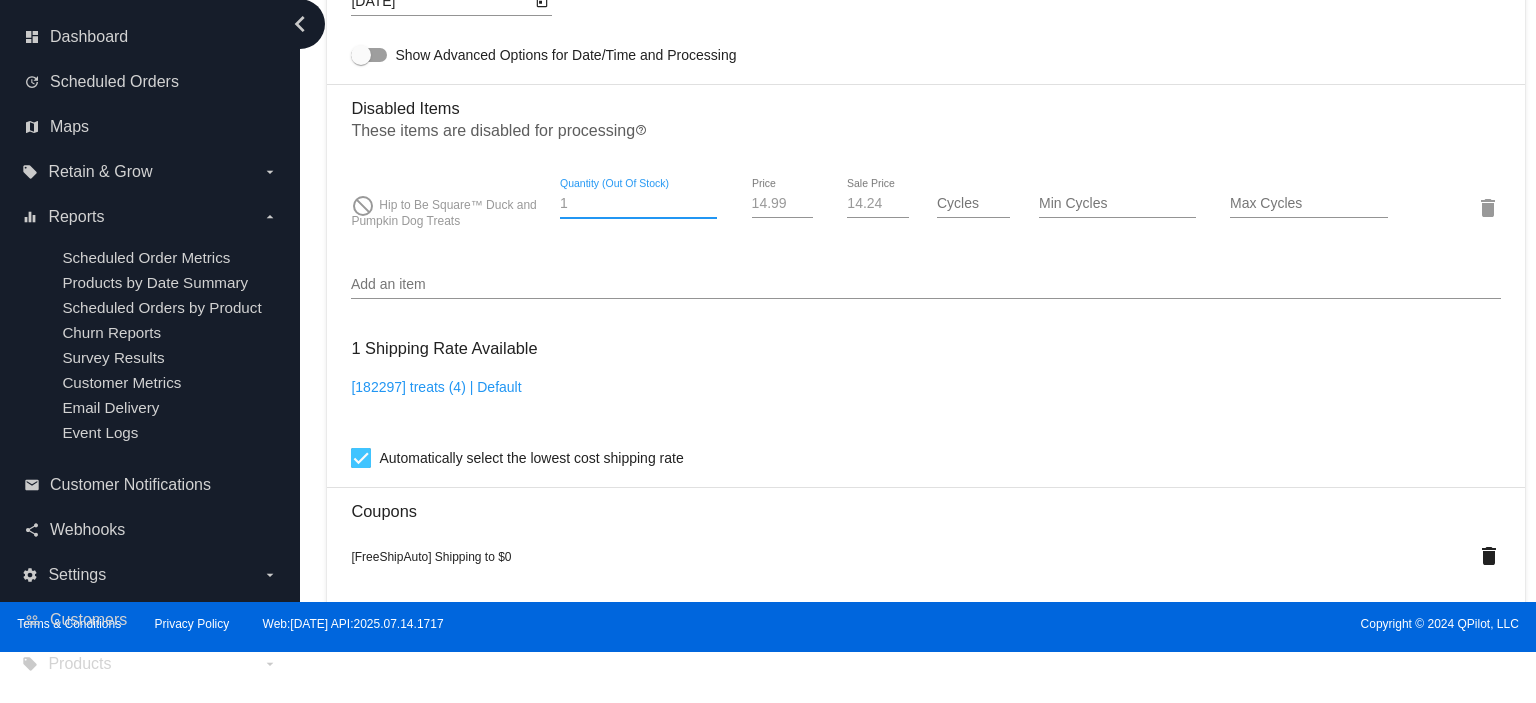 click on "1" at bounding box center (638, 204) 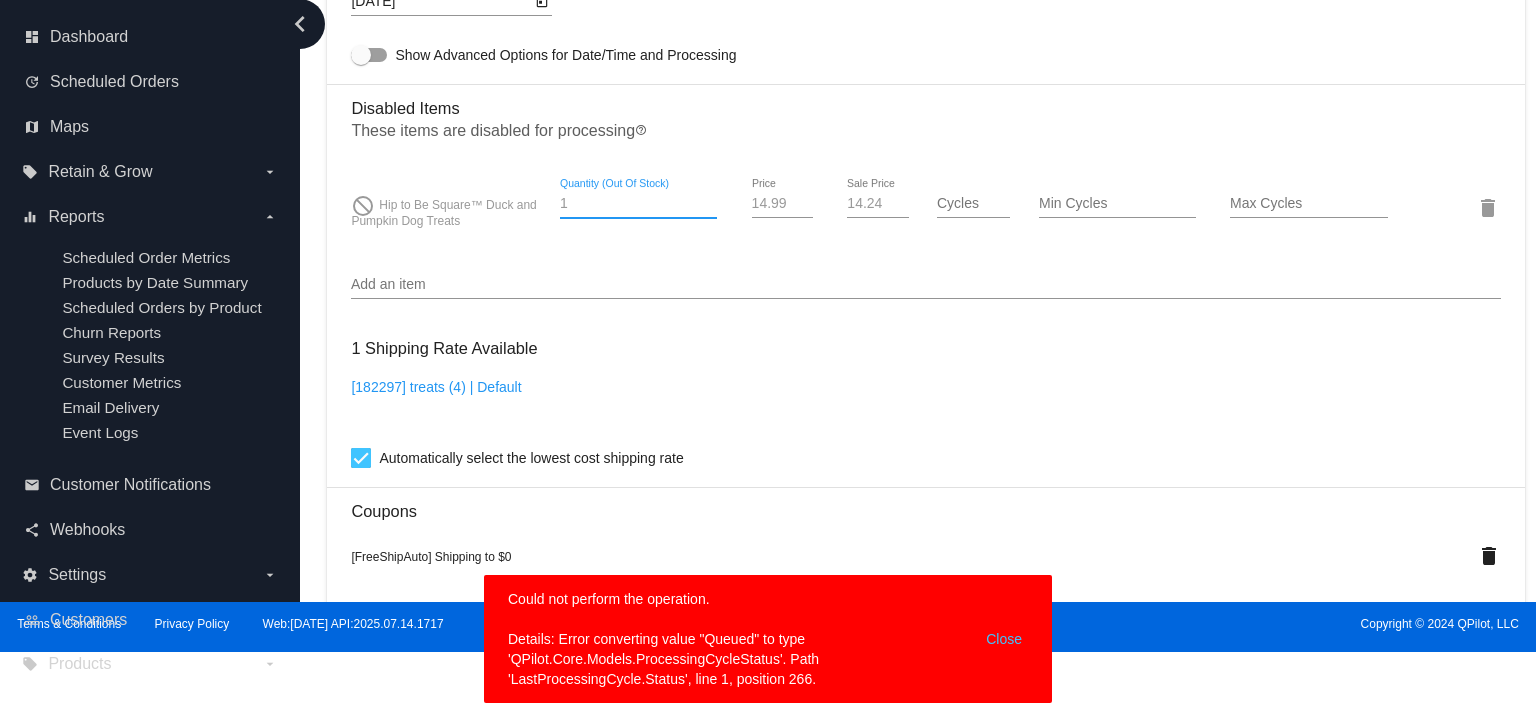 drag, startPoint x: 565, startPoint y: 204, endPoint x: 548, endPoint y: 208, distance: 17.464249 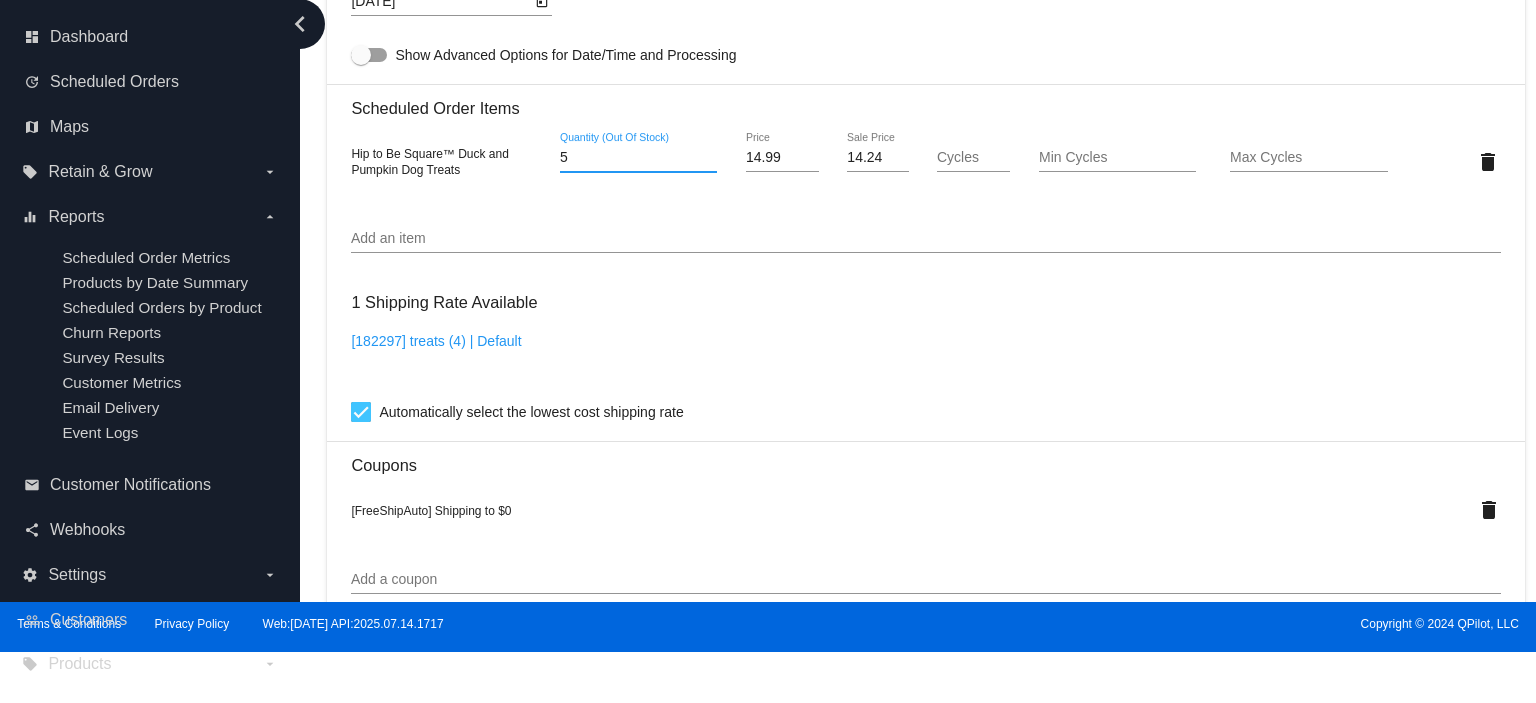 click on "Add an item" at bounding box center (925, 239) 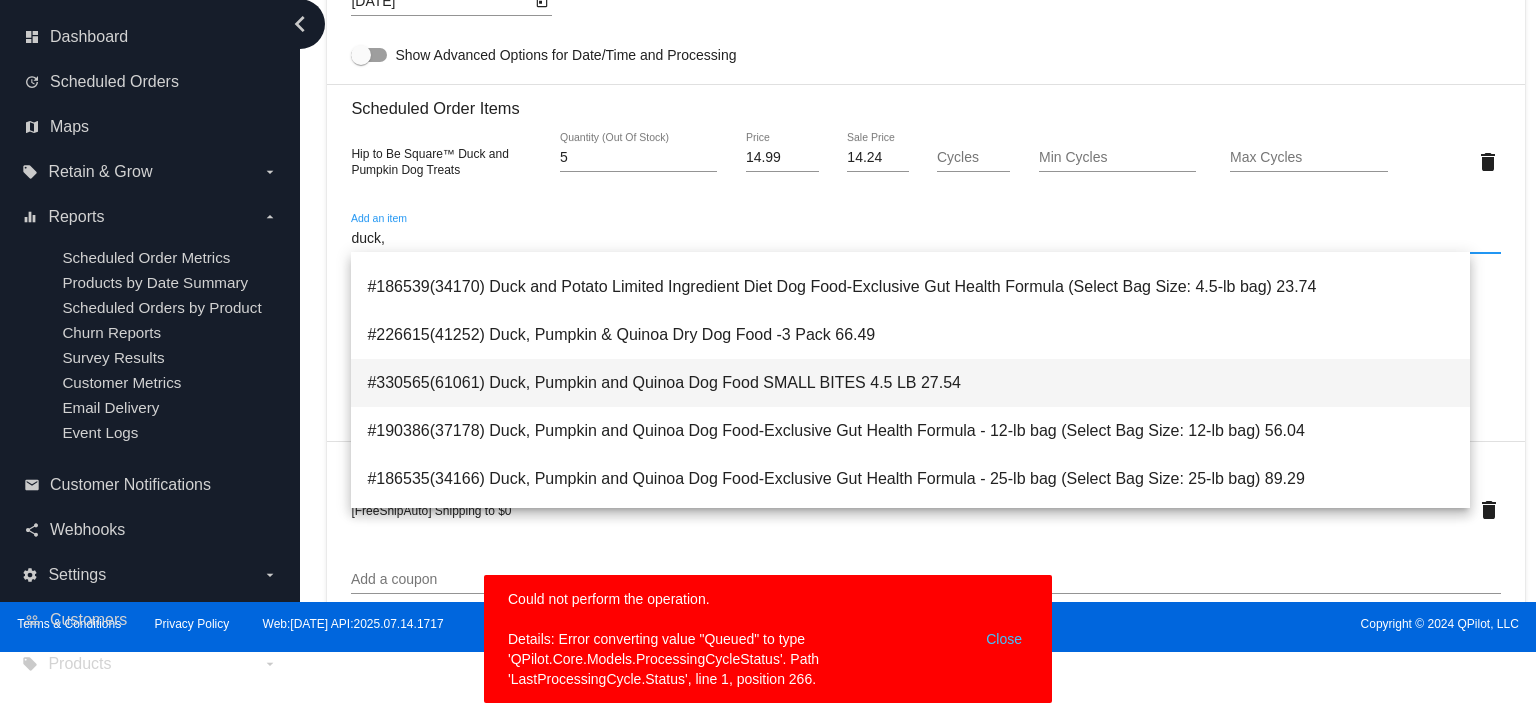 scroll, scrollTop: 80, scrollLeft: 0, axis: vertical 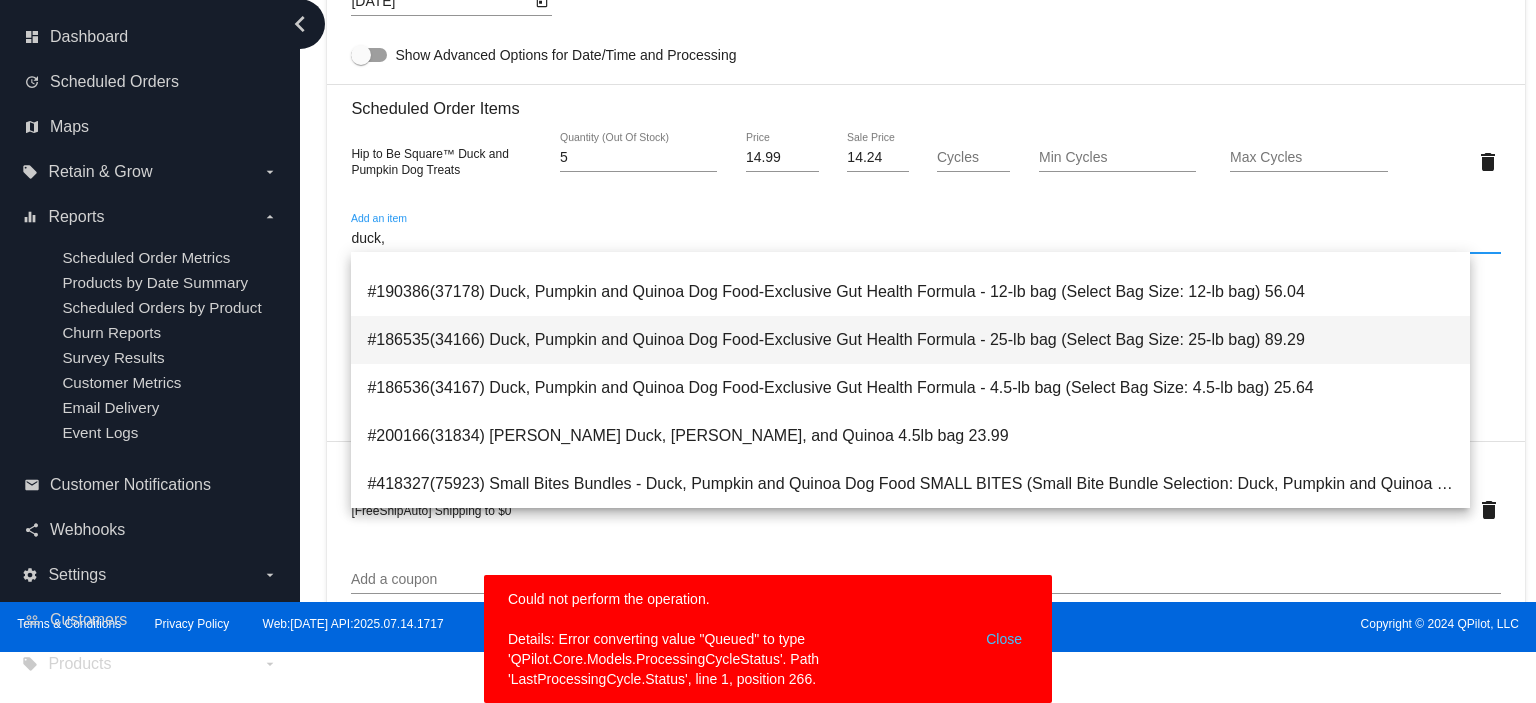 type on "duck," 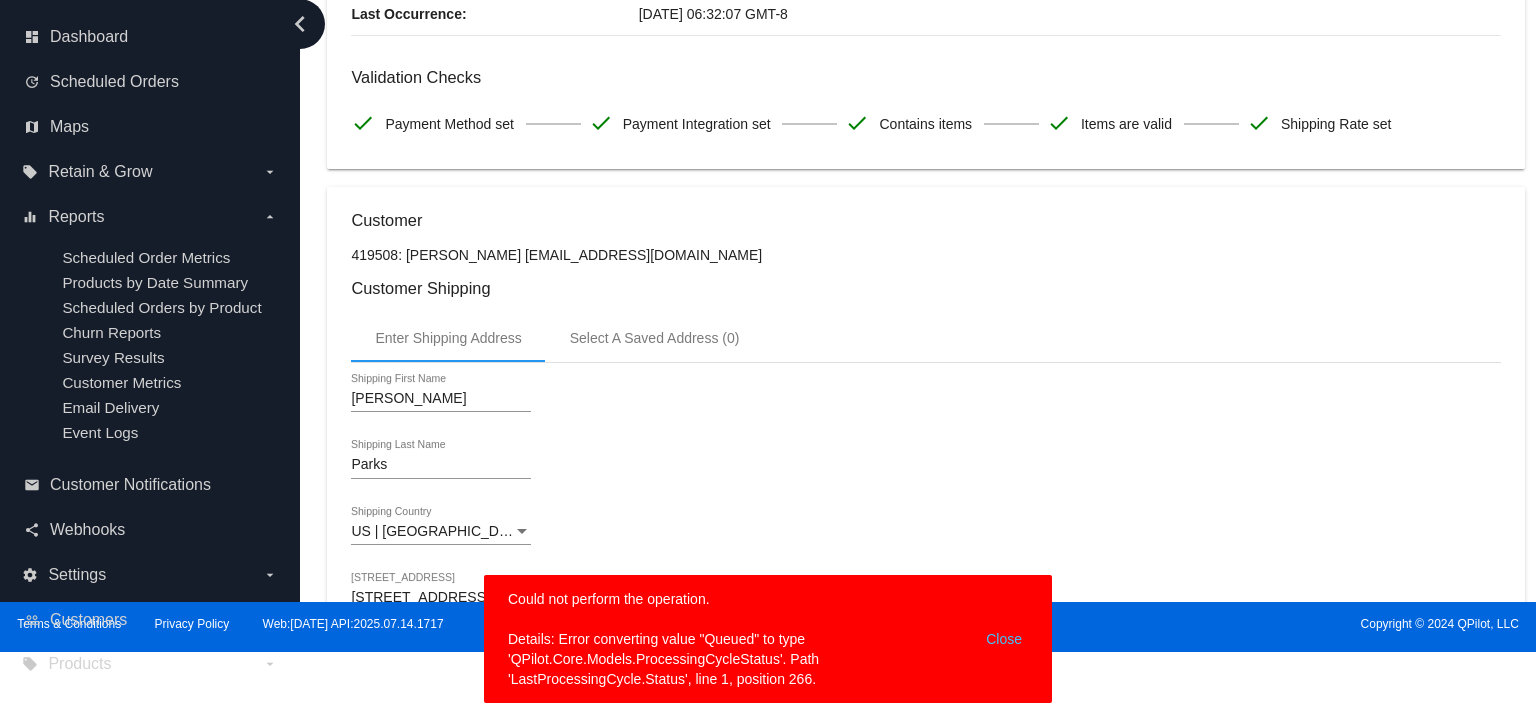 scroll, scrollTop: 0, scrollLeft: 0, axis: both 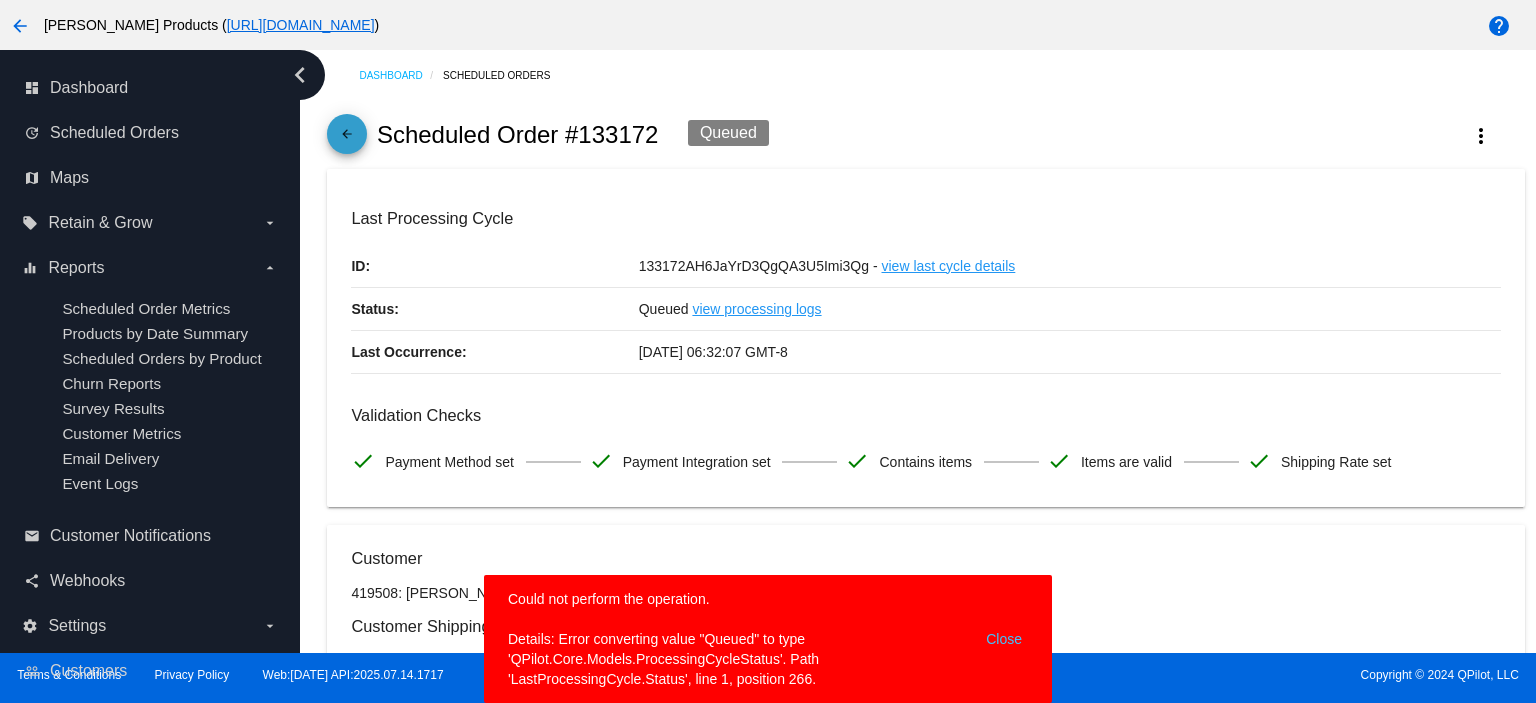 click on "arrow_back" 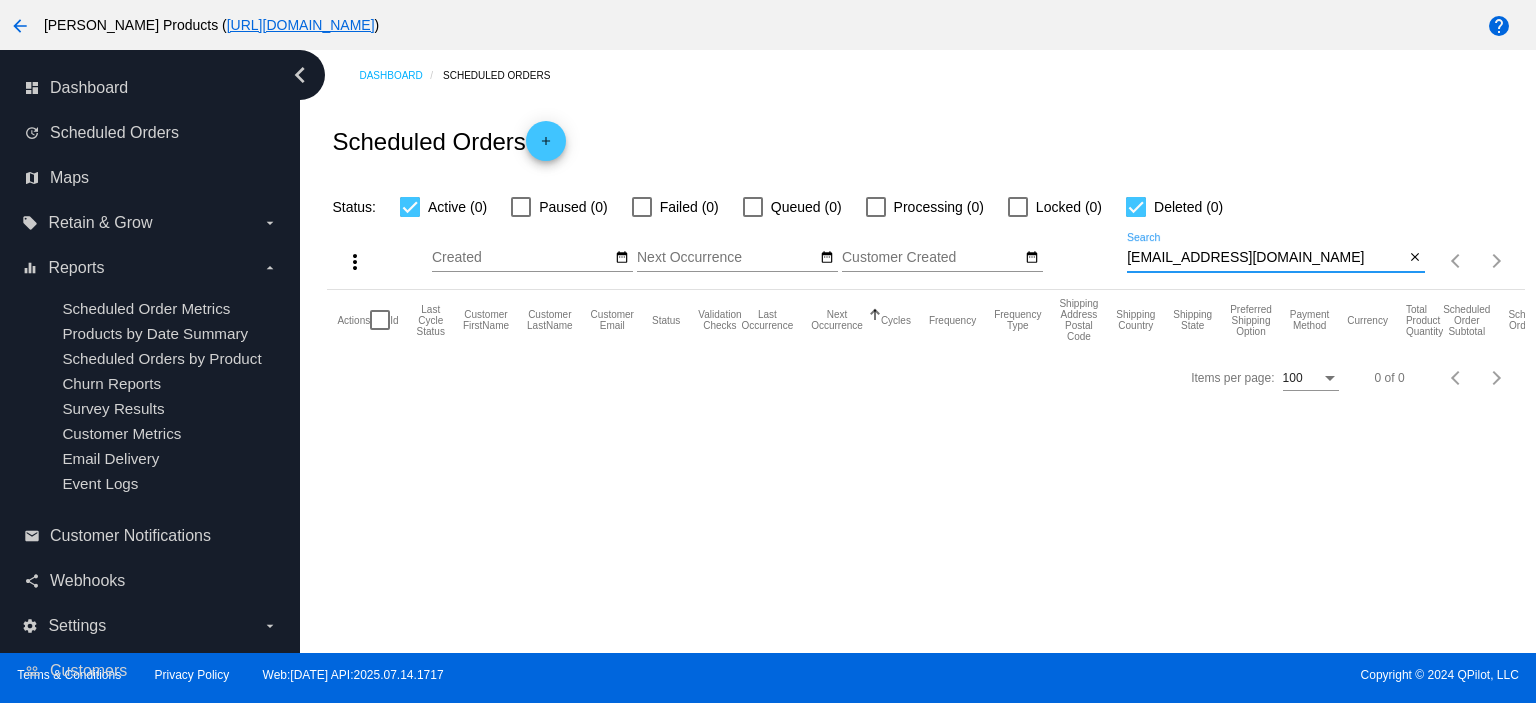 click on "[EMAIL_ADDRESS][DOMAIN_NAME]" at bounding box center (1265, 258) 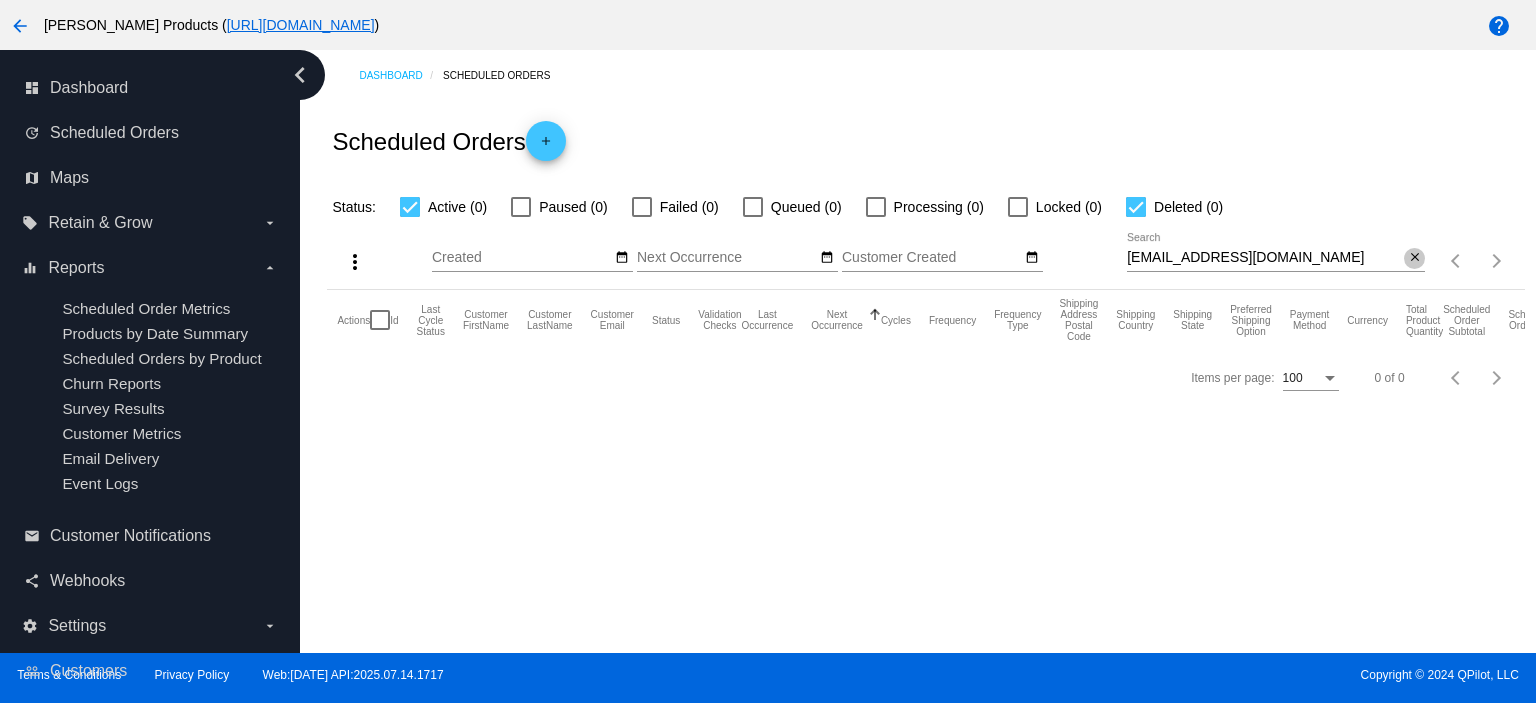 click on "close" 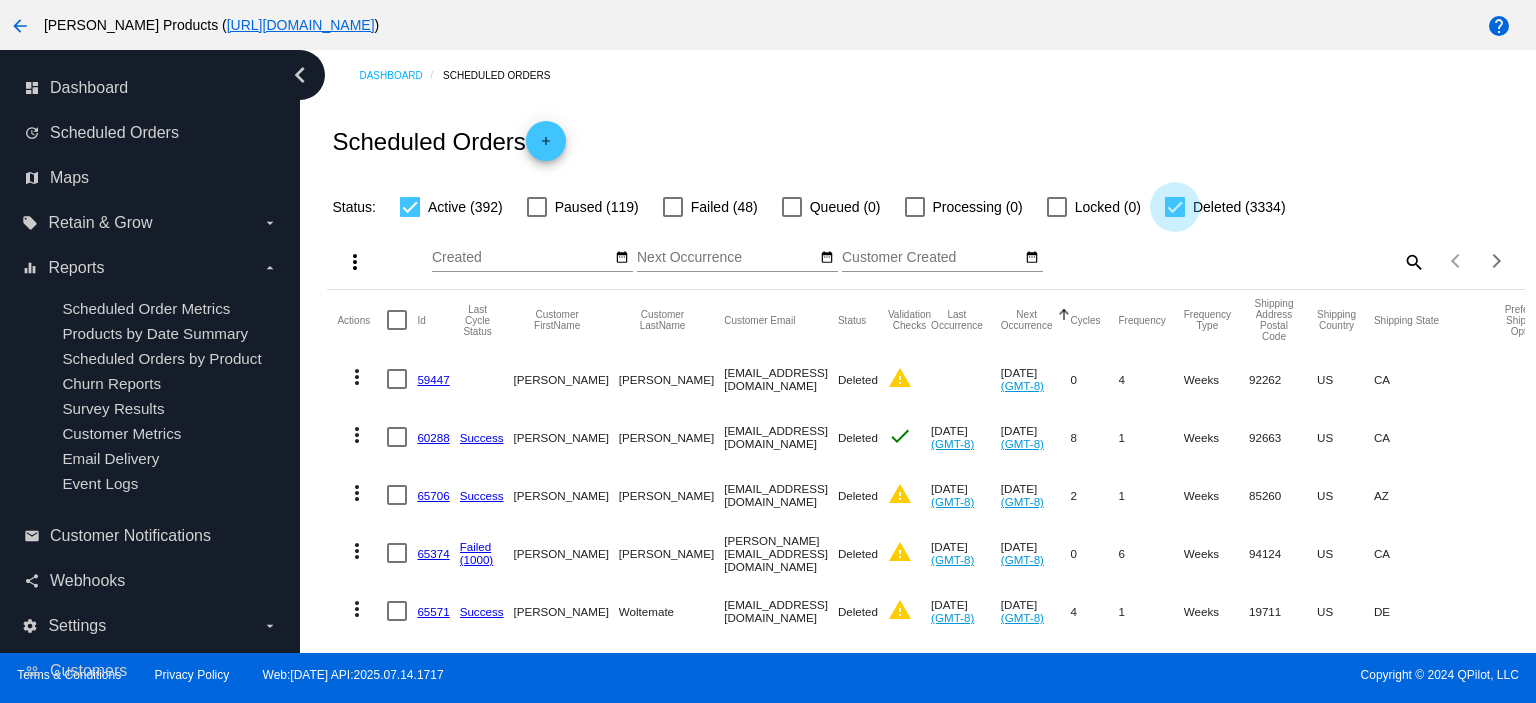 click at bounding box center (1175, 207) 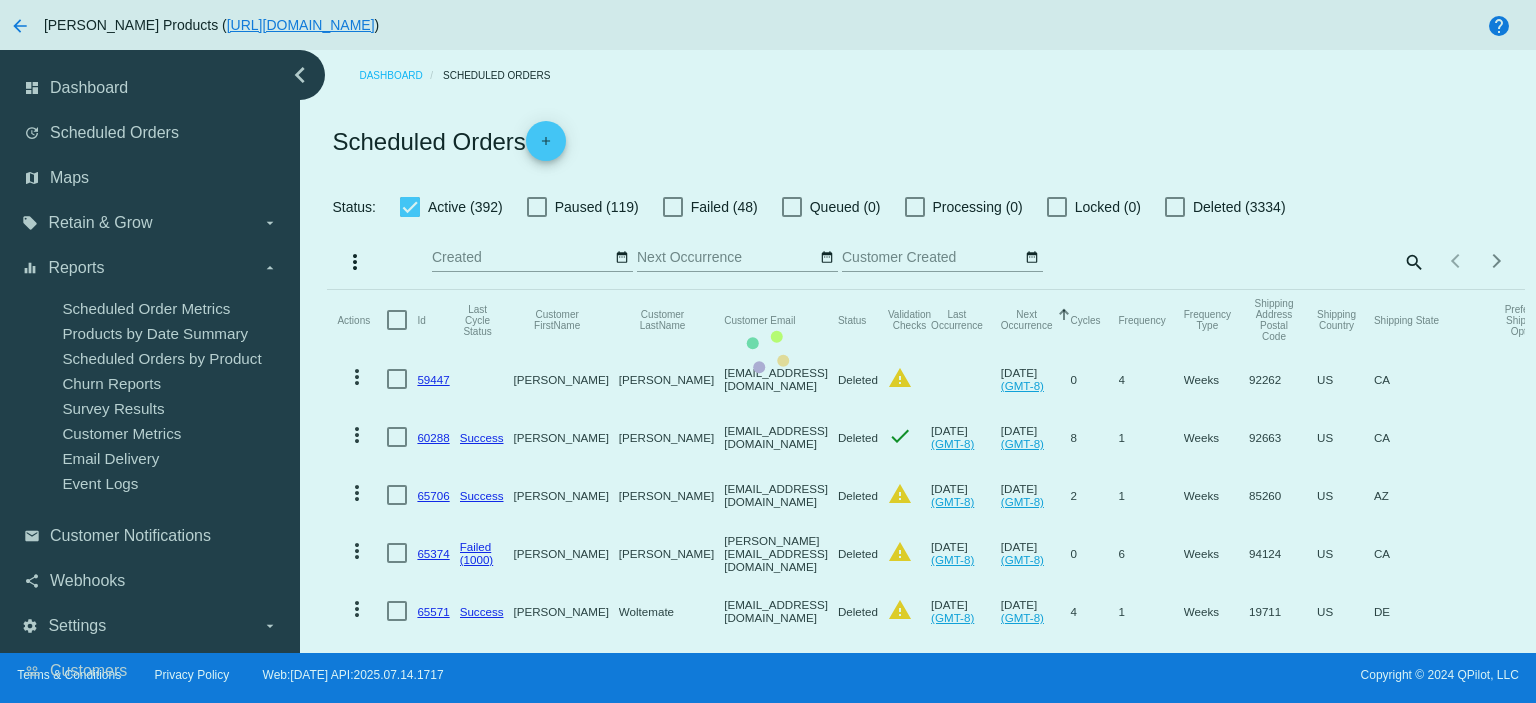 click on "Actions
Id   Last Cycle Status   Customer FirstName   Customer LastName   Customer Email   Status   Validation Checks   Last Occurrence   Next Occurrence   Sorted by NextOccurrenceUtc ascending  Cycles   Frequency   Frequency Type   Shipping Address Postal Code
Shipping Country
Shipping State
Preferred Shipping Option
Payment Method   Currency   Total Product Quantity   Scheduled Order Subtotal
Scheduled Order LTV
more_vert
59447
[PERSON_NAME][GEOGRAPHIC_DATA]
[EMAIL_ADDRESS][DOMAIN_NAME]
Deleted
warning
[DATE]
(GMT-8)
0  4  Weeks  92262  US  CA    N/A  USD  1  11.39  TBD
more_vert" 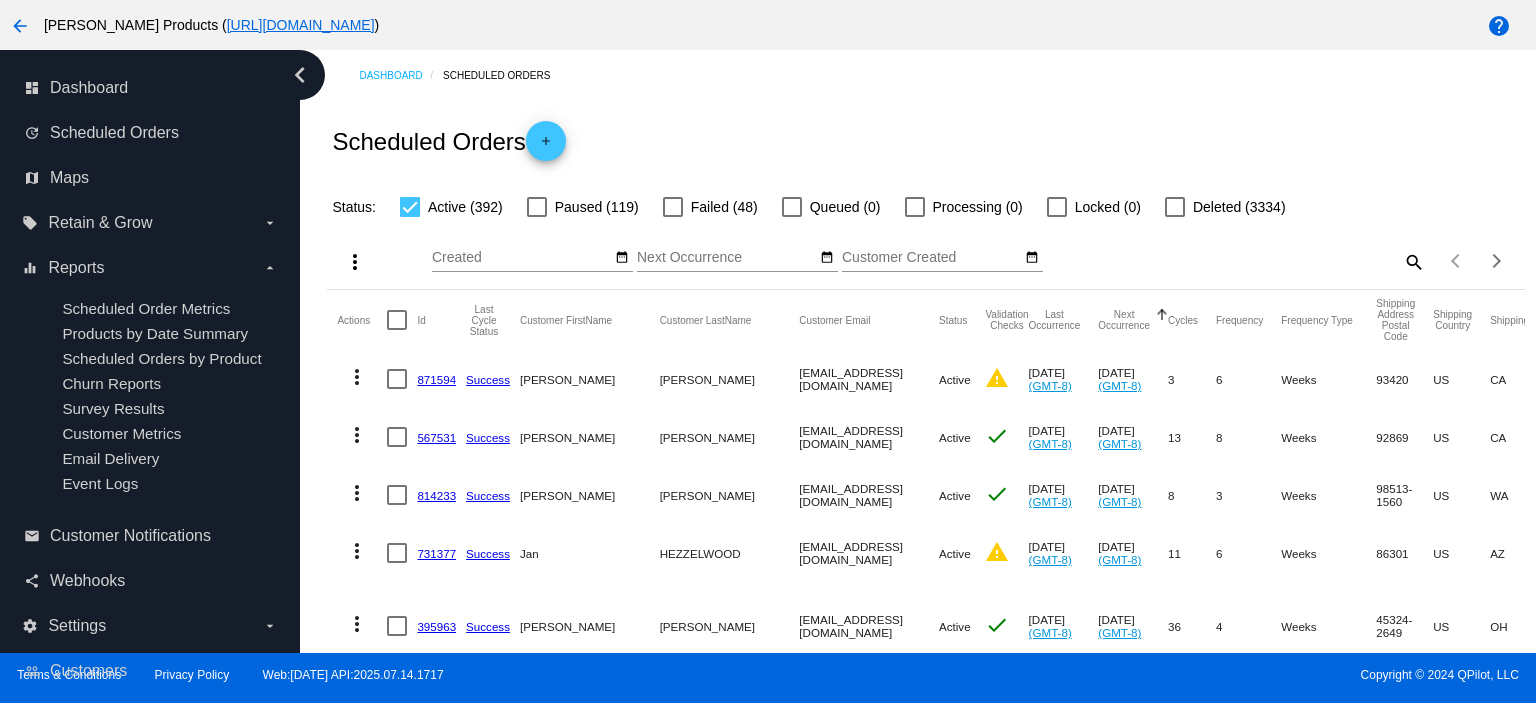 click on "search" 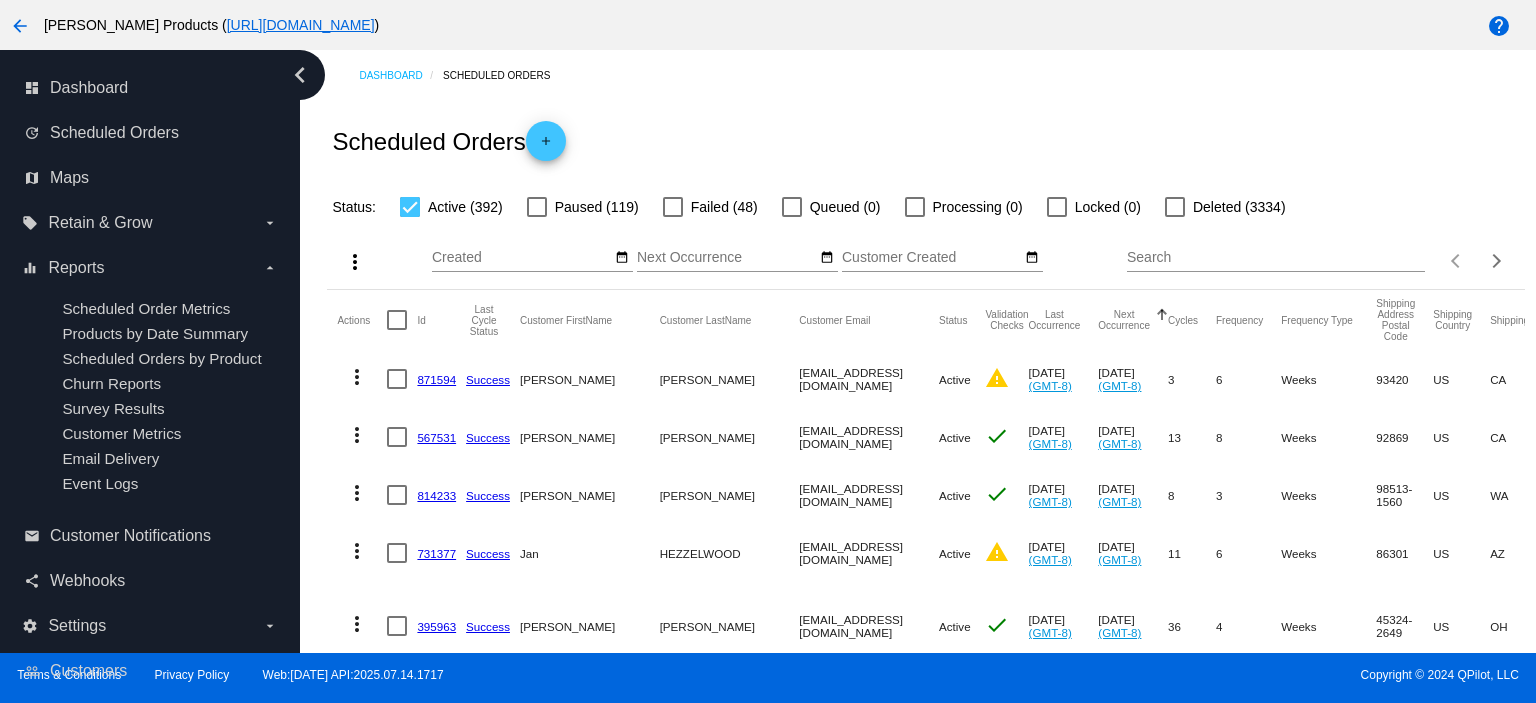 click on "Search" at bounding box center (1276, 258) 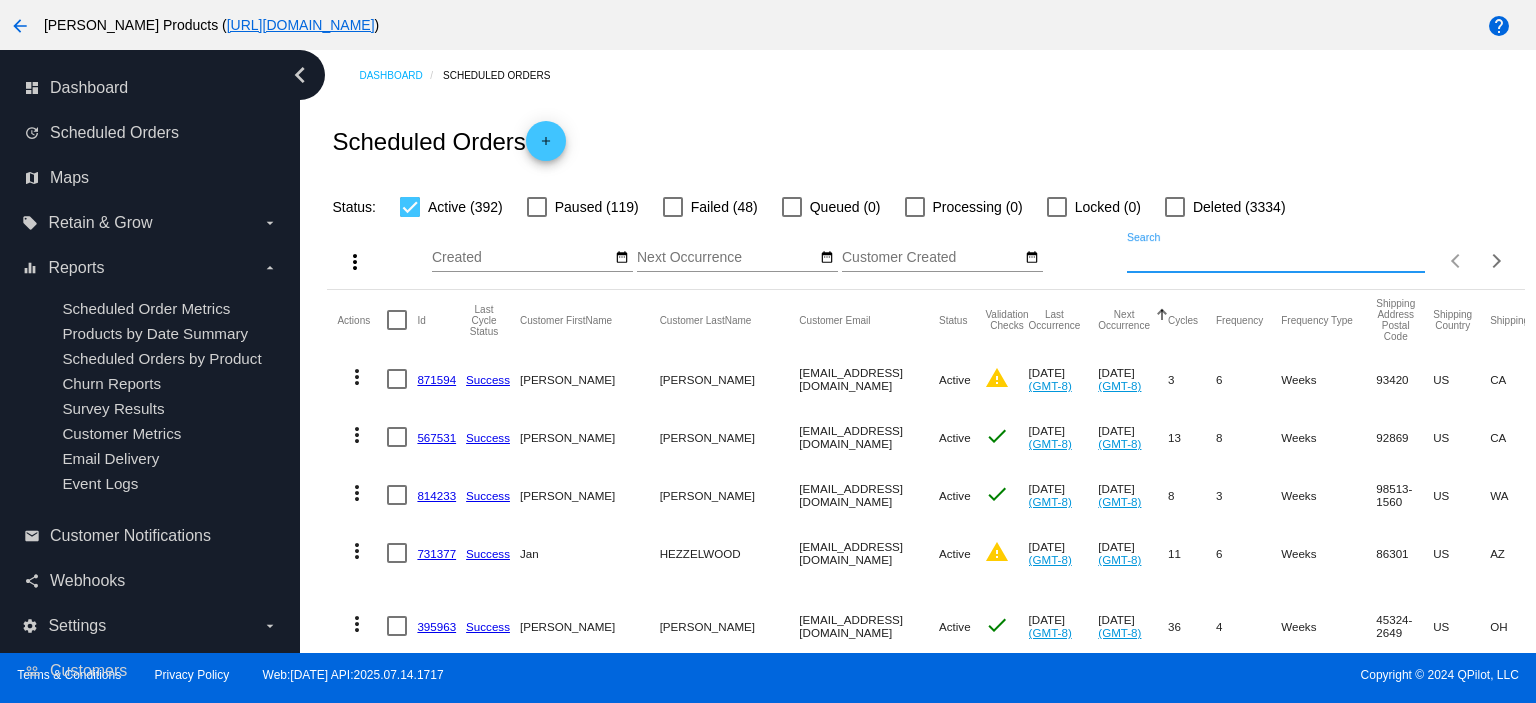 paste on "[EMAIL_ADDRESS][DOMAIN_NAME]" 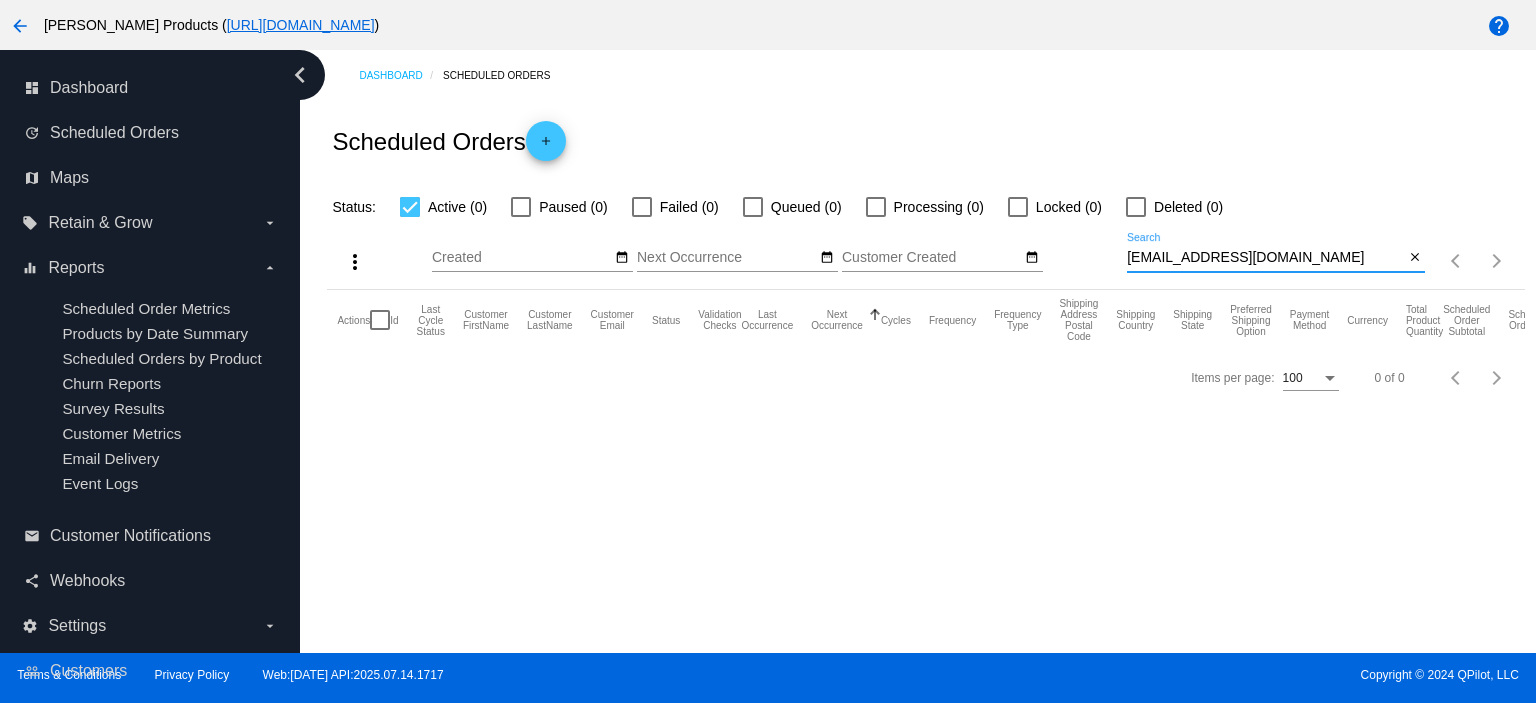 type on "[EMAIL_ADDRESS][DOMAIN_NAME]" 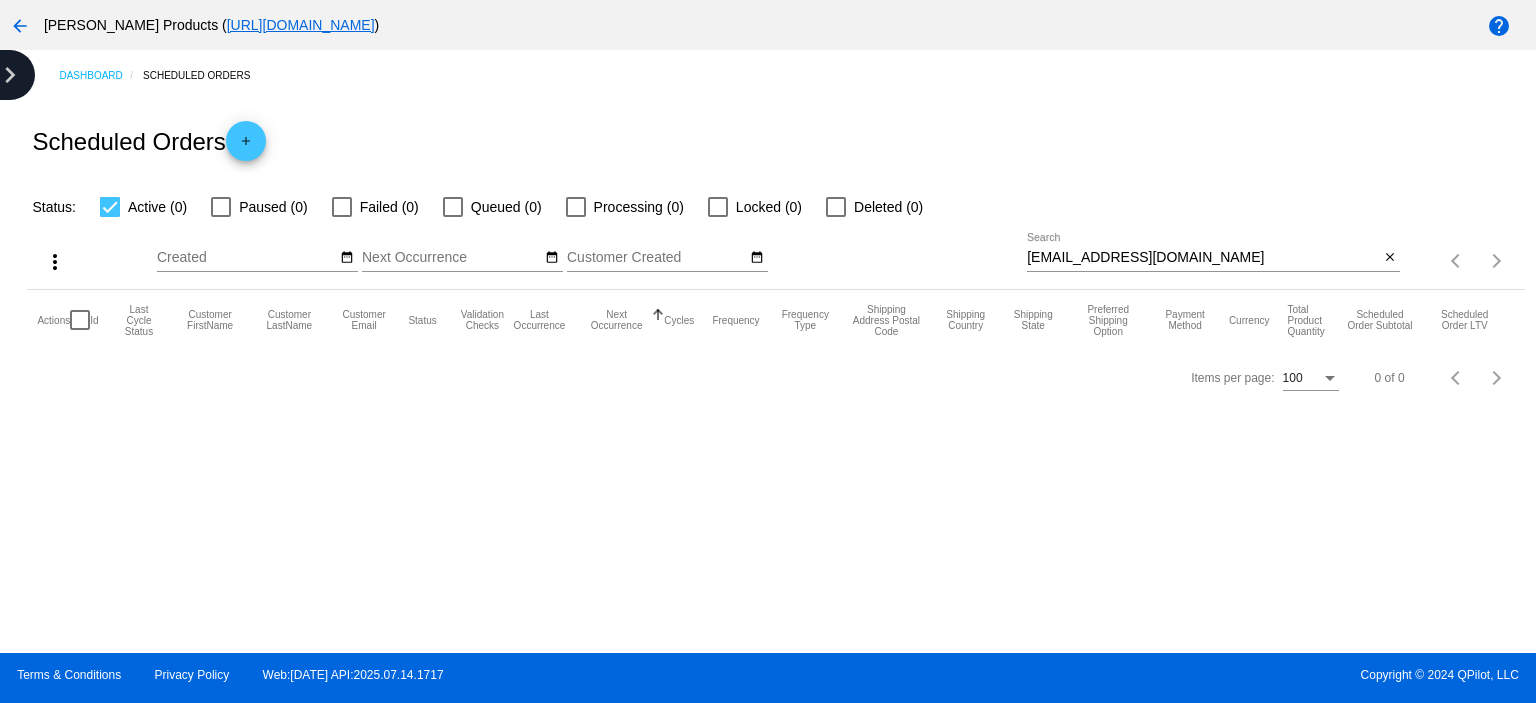 click on "chevron_right" at bounding box center [10, 75] 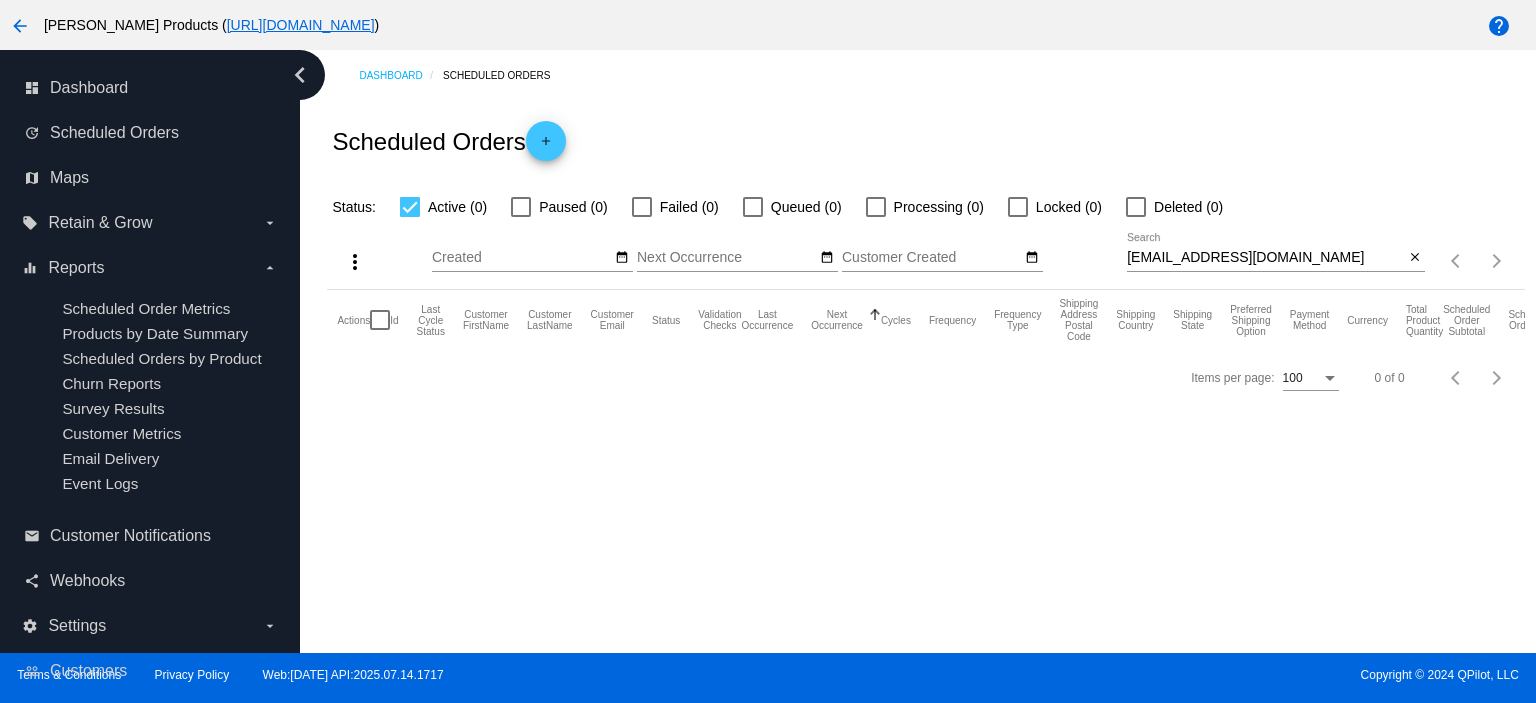 click on "Dashboard
Scheduled Orders
Scheduled Orders
add
Status:
Active (0)
Paused (0)
Failed (0)
Queued (0)
Processing
(0)
Locked (0)
Deleted (0)
more_vert
[DATE]
Su Mo Tu We Th Fr Sa" at bounding box center (918, 351) 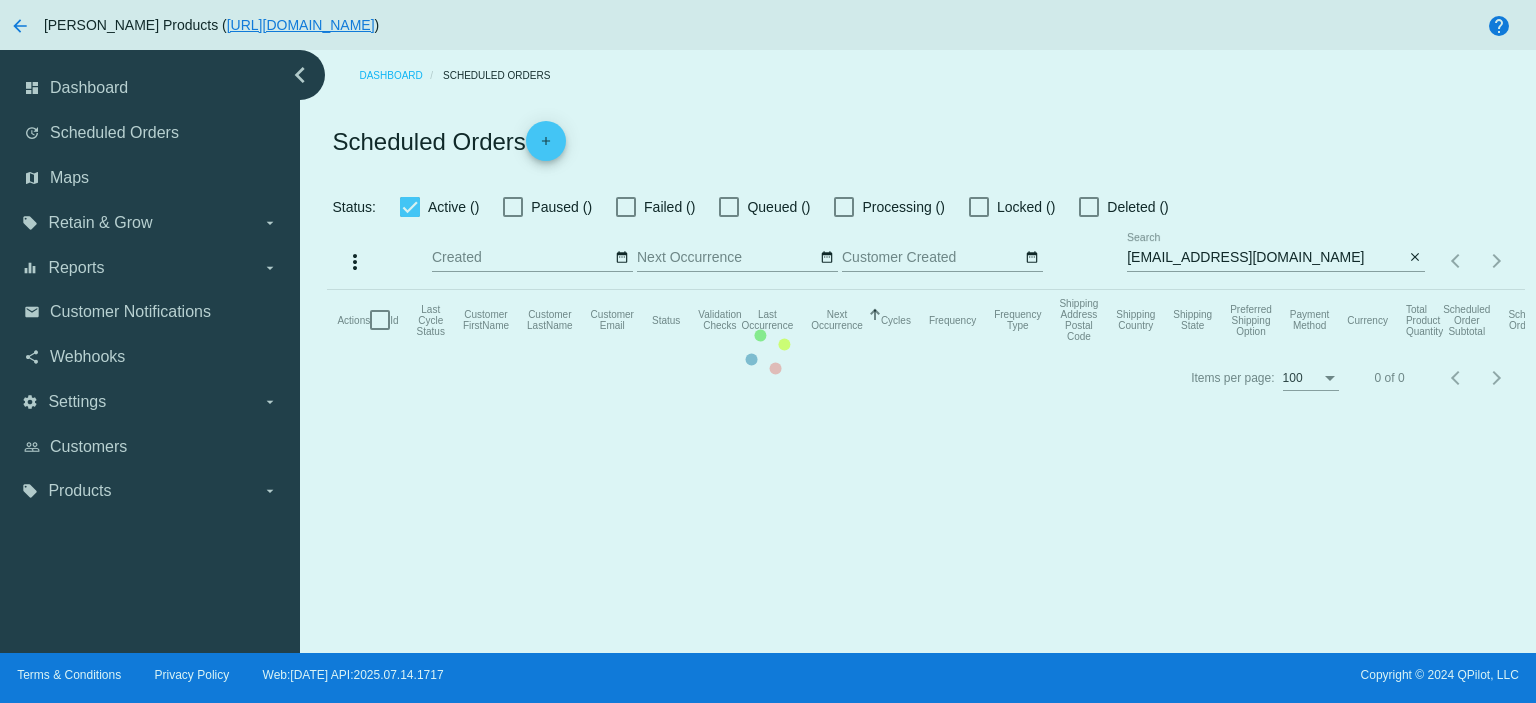 scroll, scrollTop: 0, scrollLeft: 0, axis: both 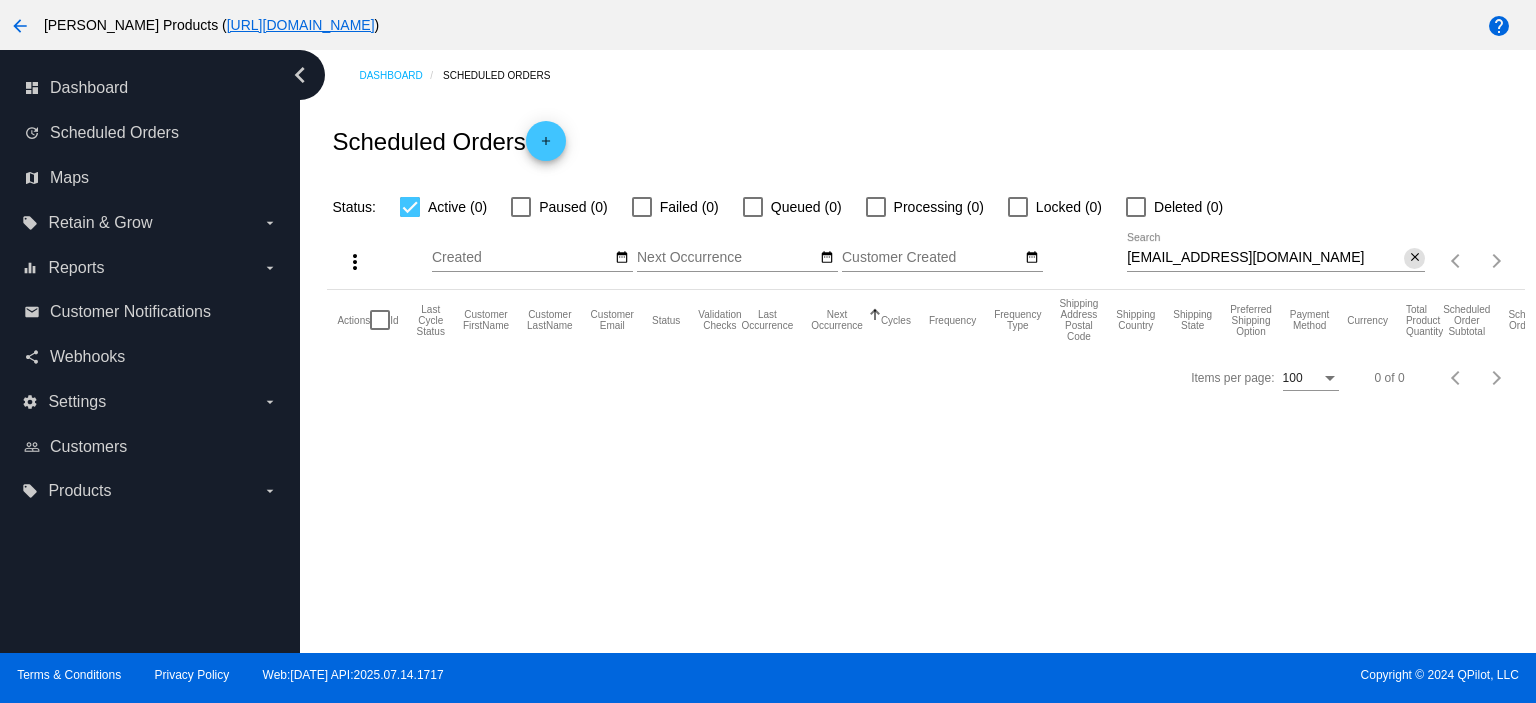 click on "close" 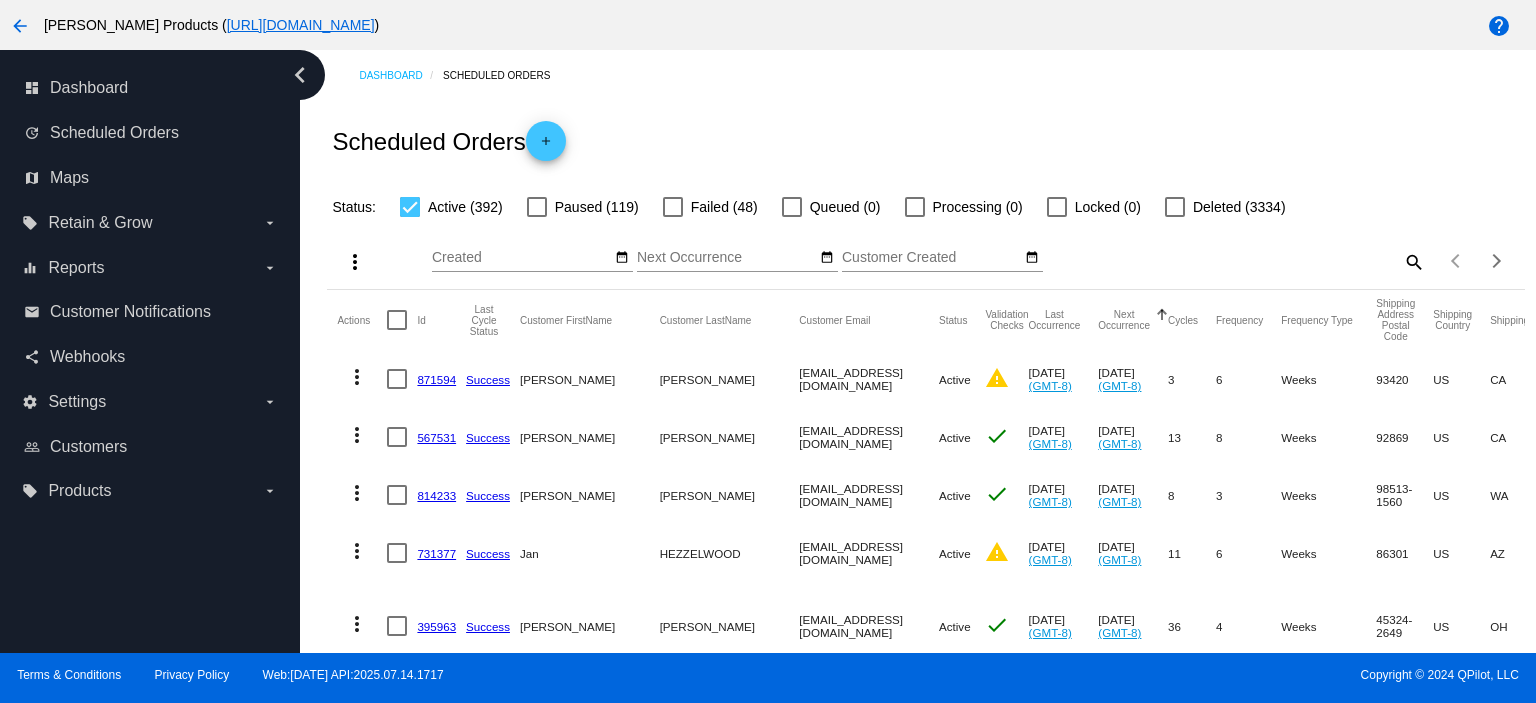 click on "search" 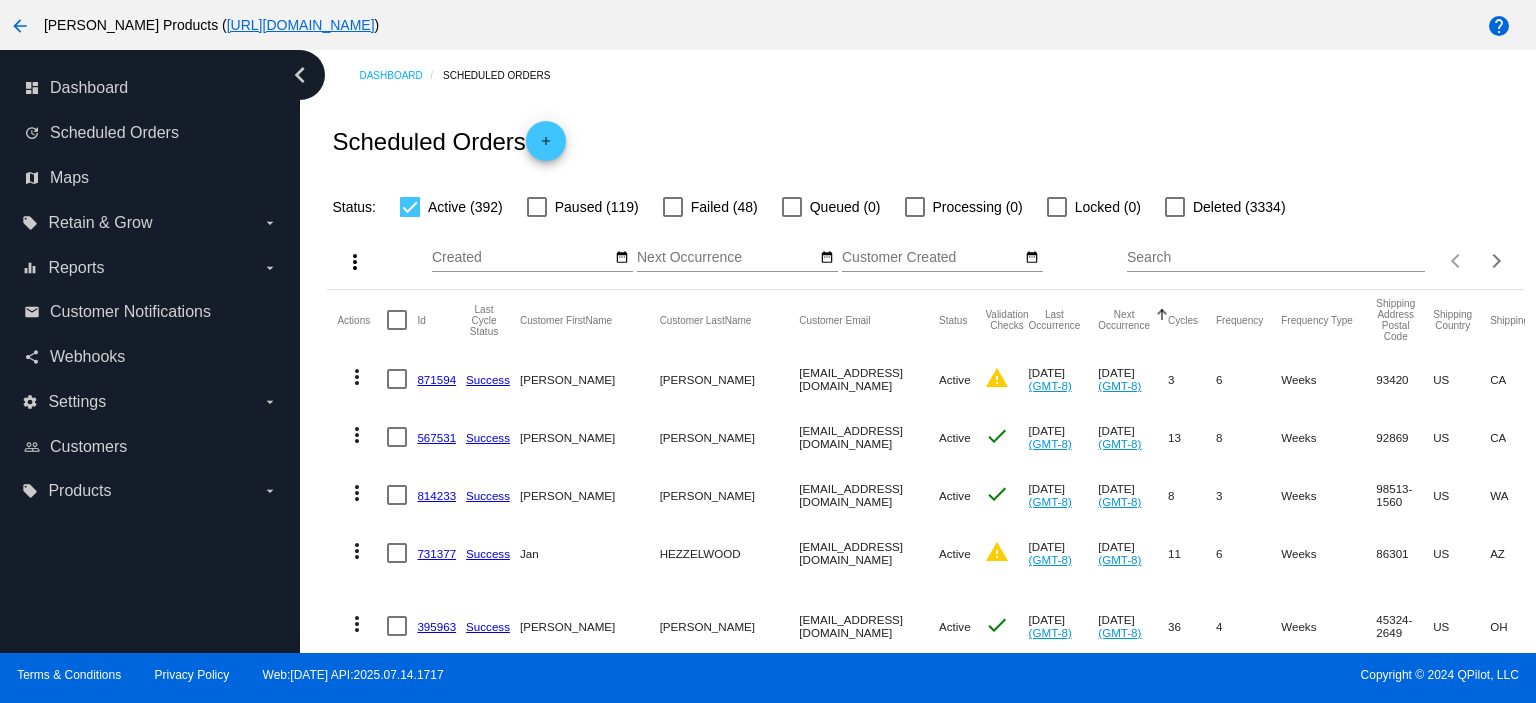 click on "Search" at bounding box center (1276, 258) 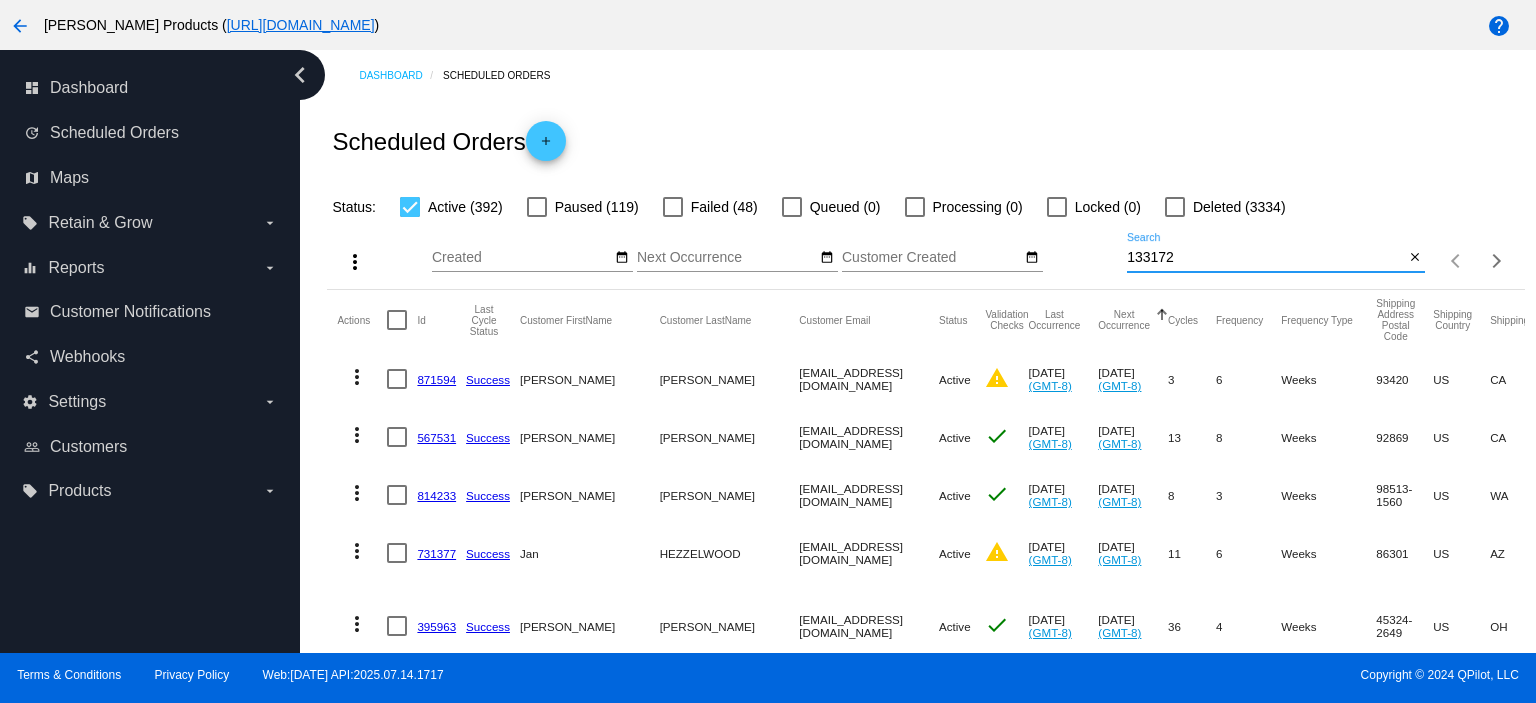 type on "133172" 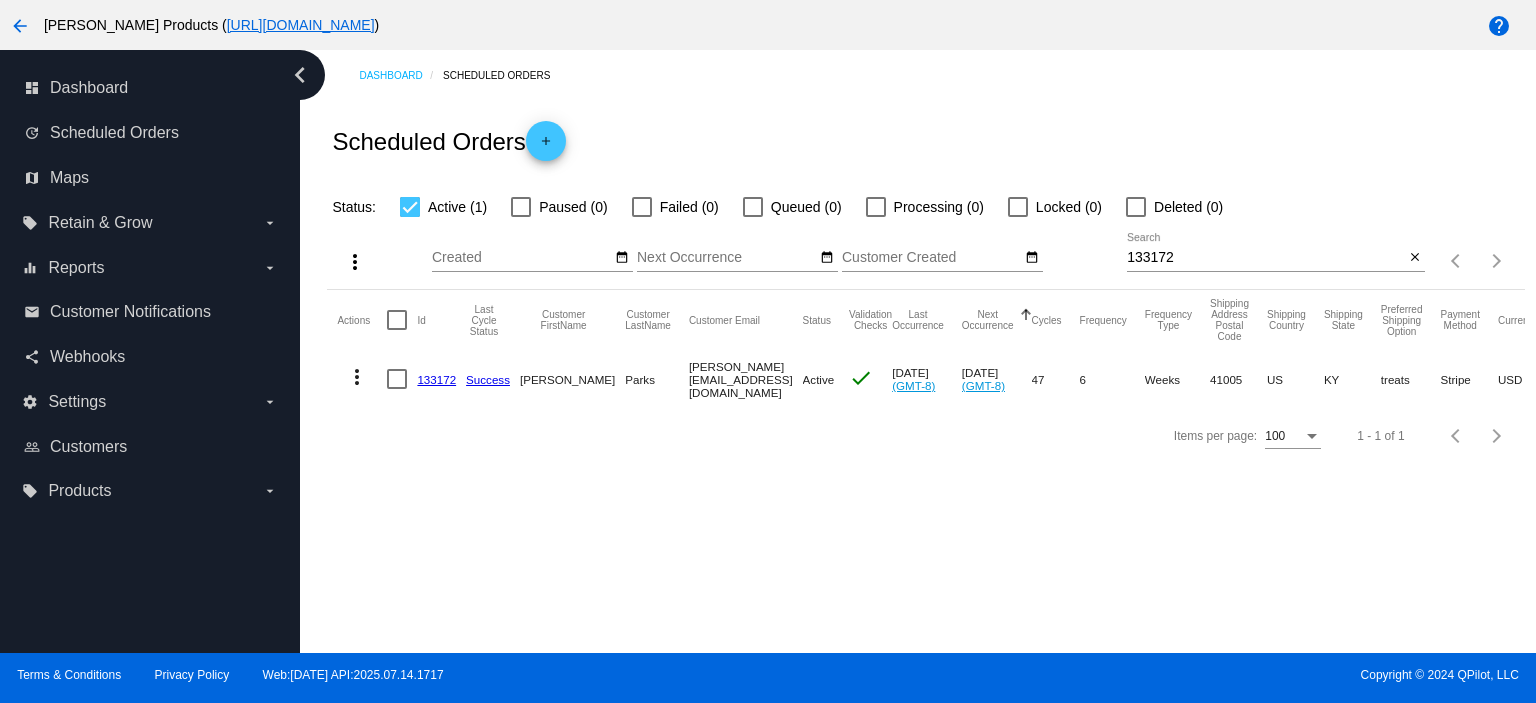 click on "133172" 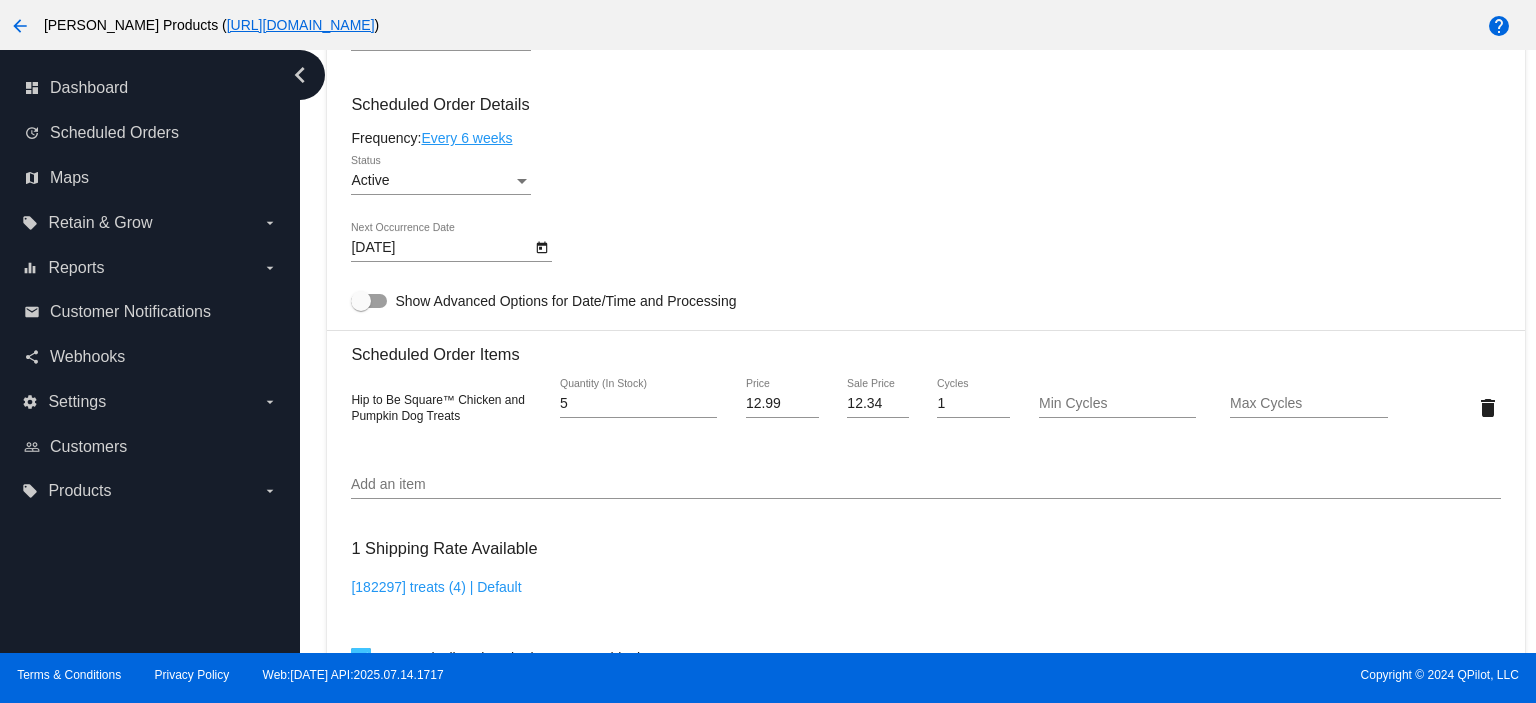 scroll, scrollTop: 1200, scrollLeft: 0, axis: vertical 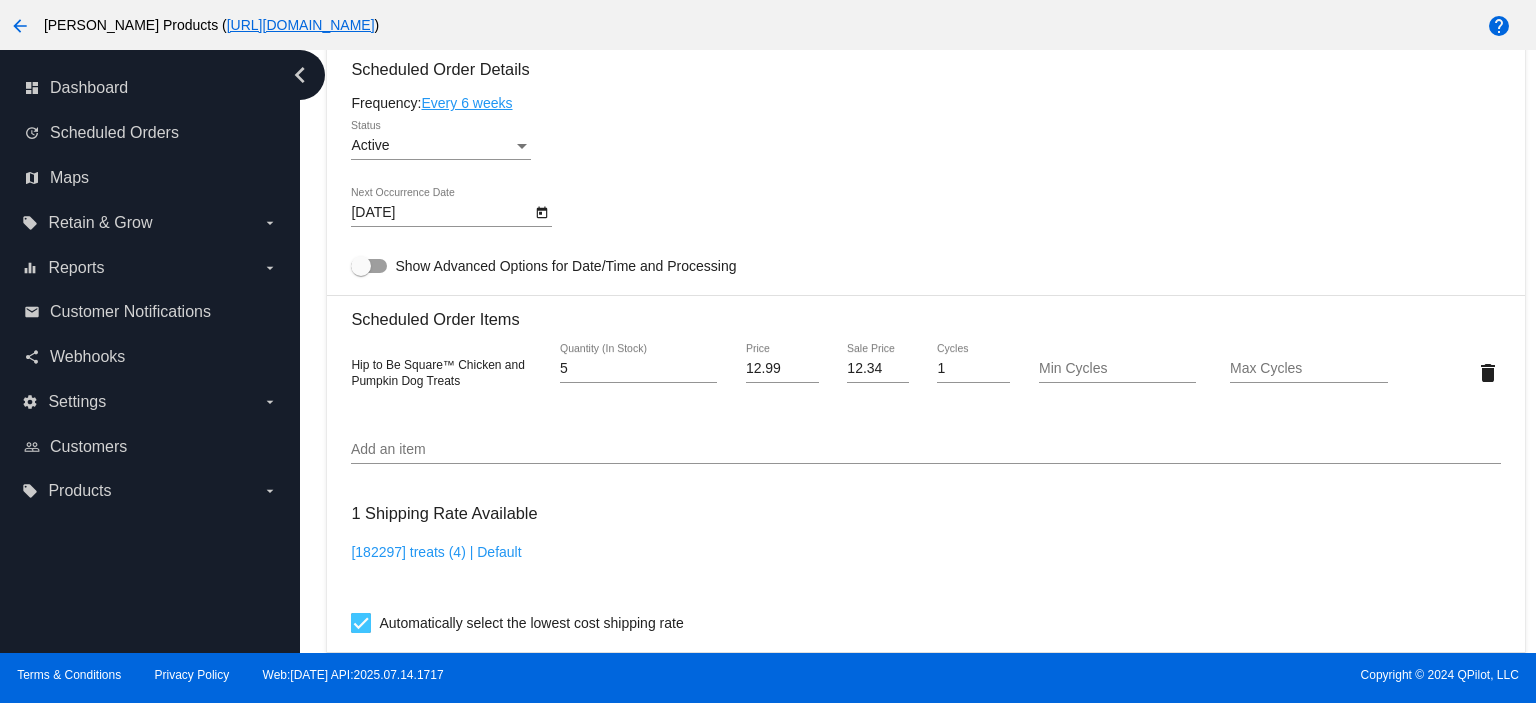 click on "Add an item" at bounding box center [925, 450] 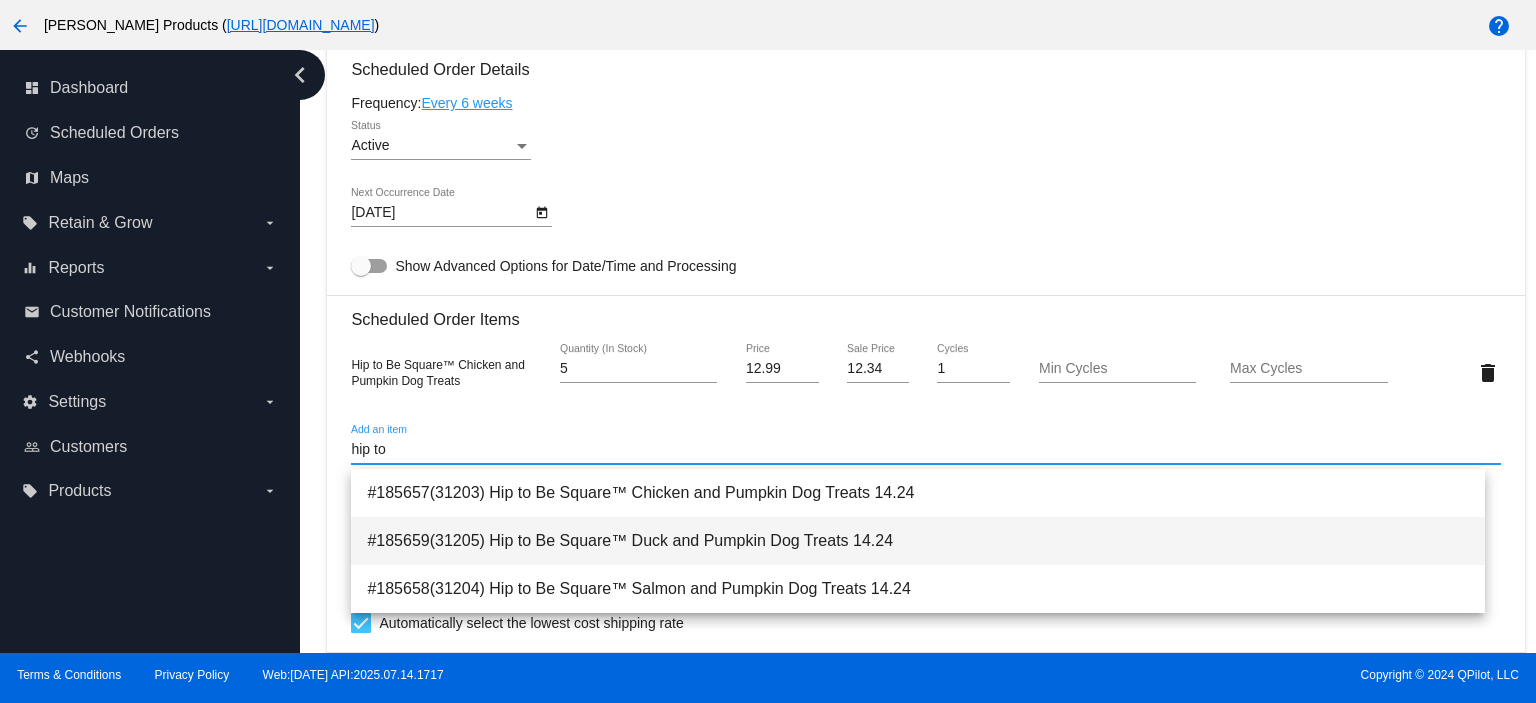 type on "hip to" 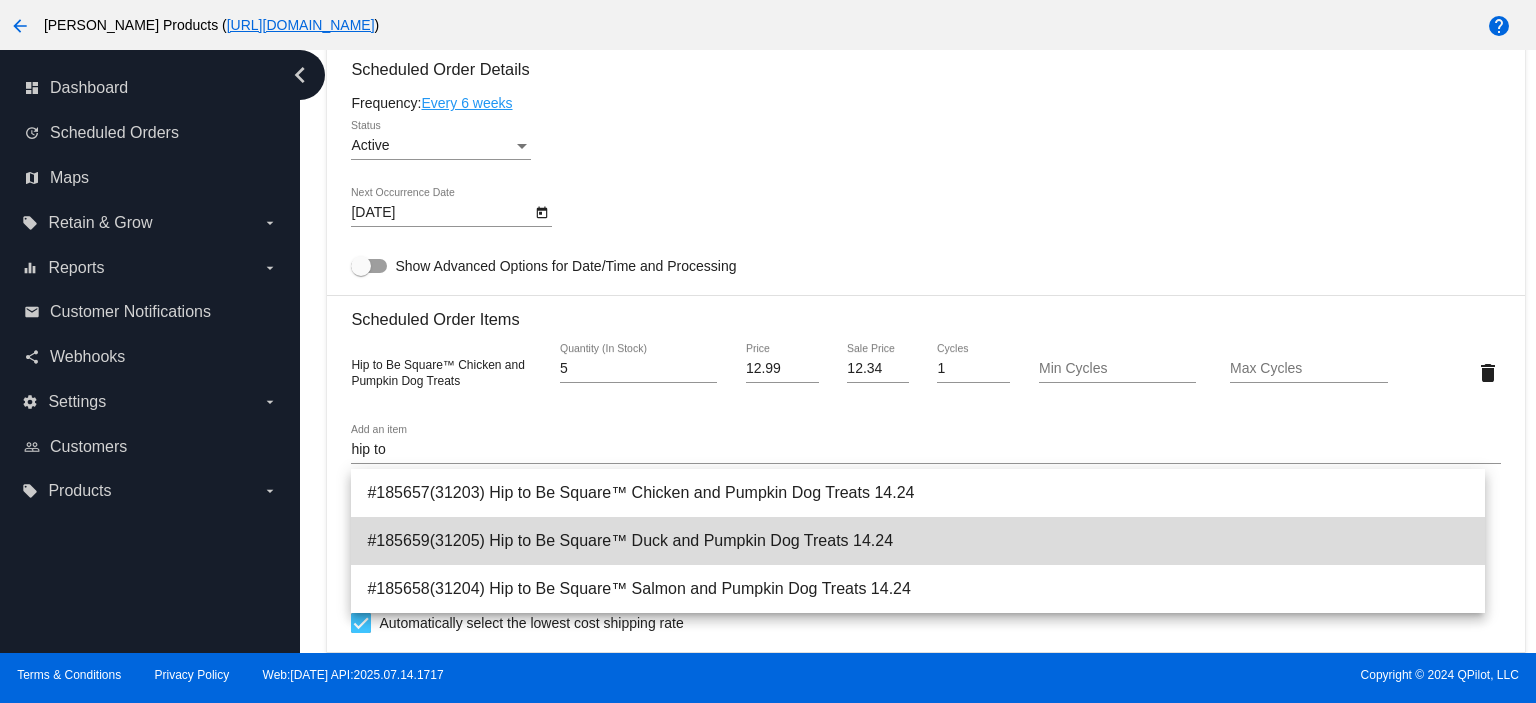 click on "#185659(31205) Hip to Be Square™ Duck and Pumpkin Dog Treats 14.24" at bounding box center [918, 541] 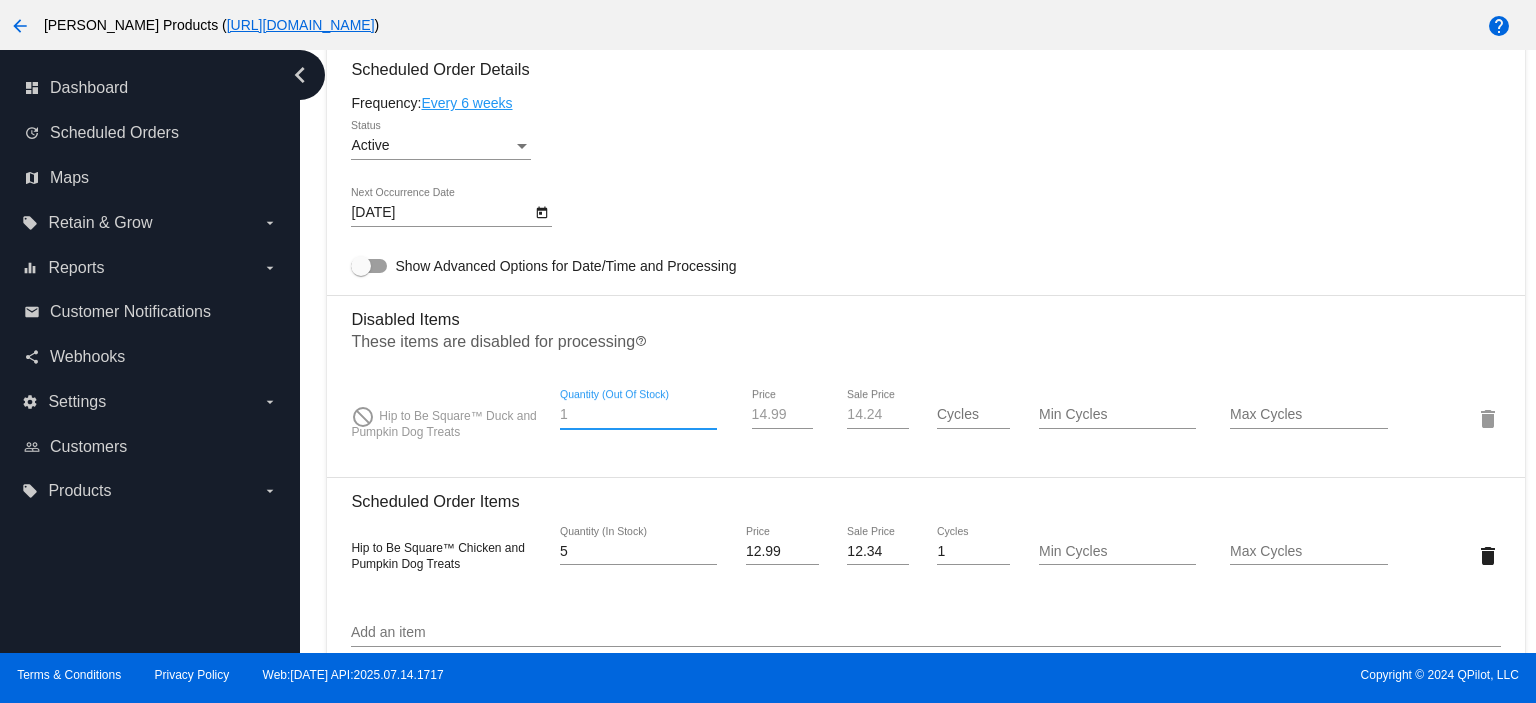 drag, startPoint x: 572, startPoint y: 415, endPoint x: 548, endPoint y: 424, distance: 25.632011 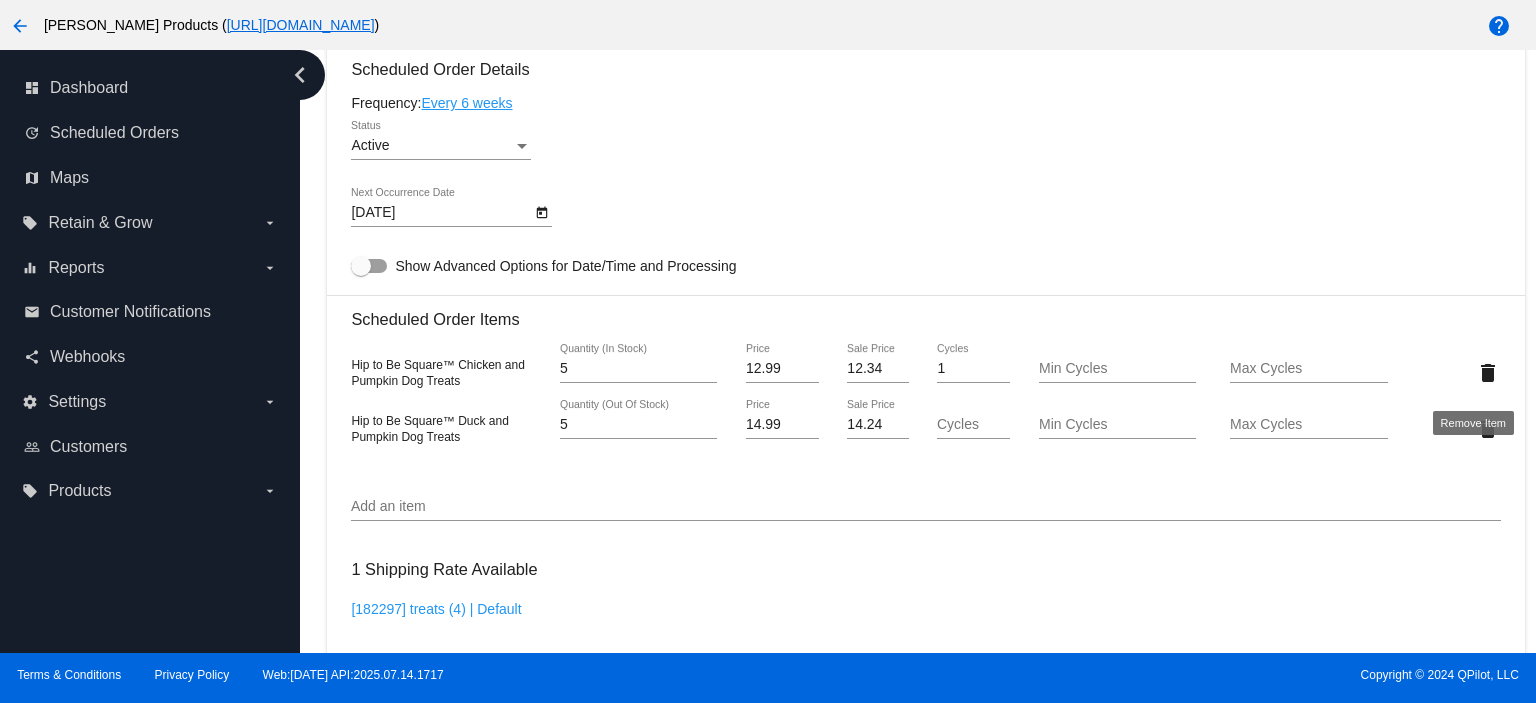 click on "delete" 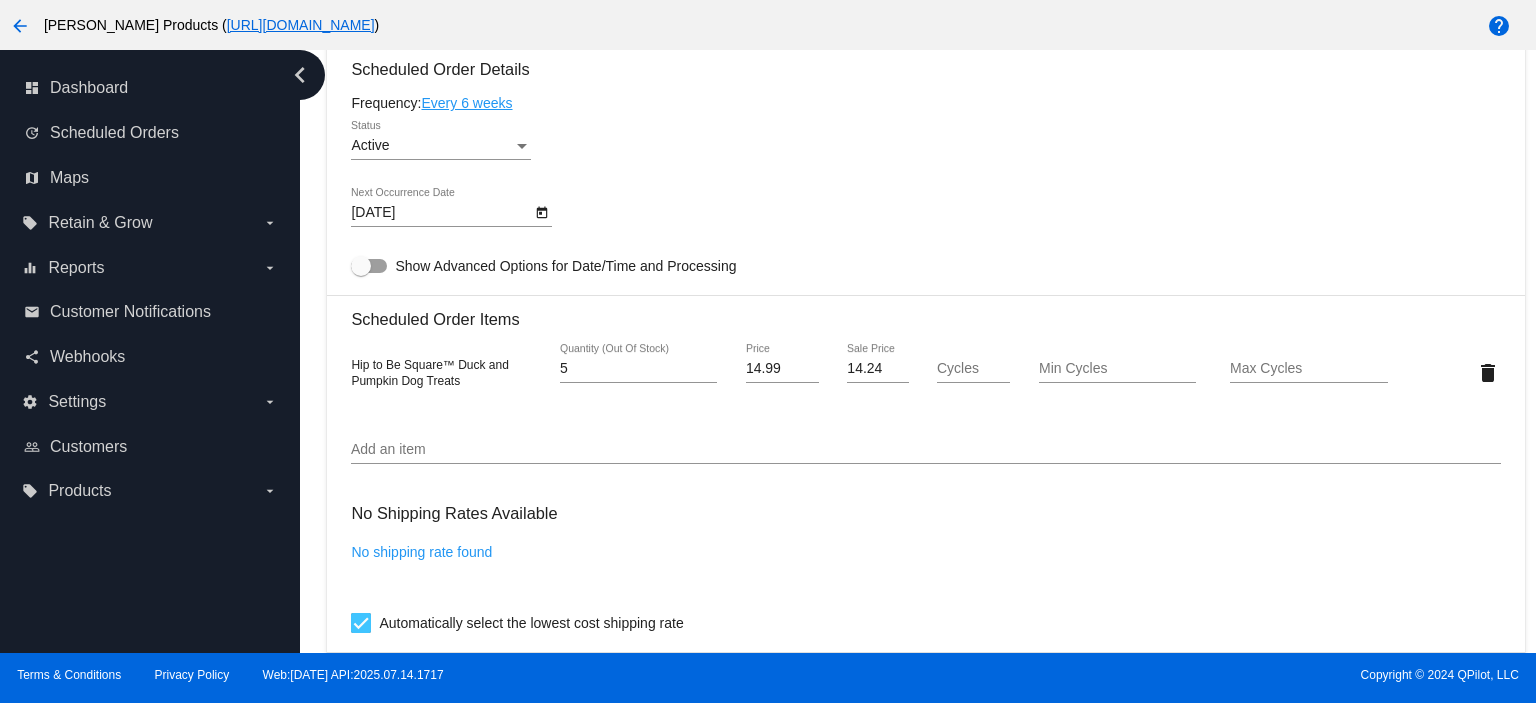 click on "Add an item" 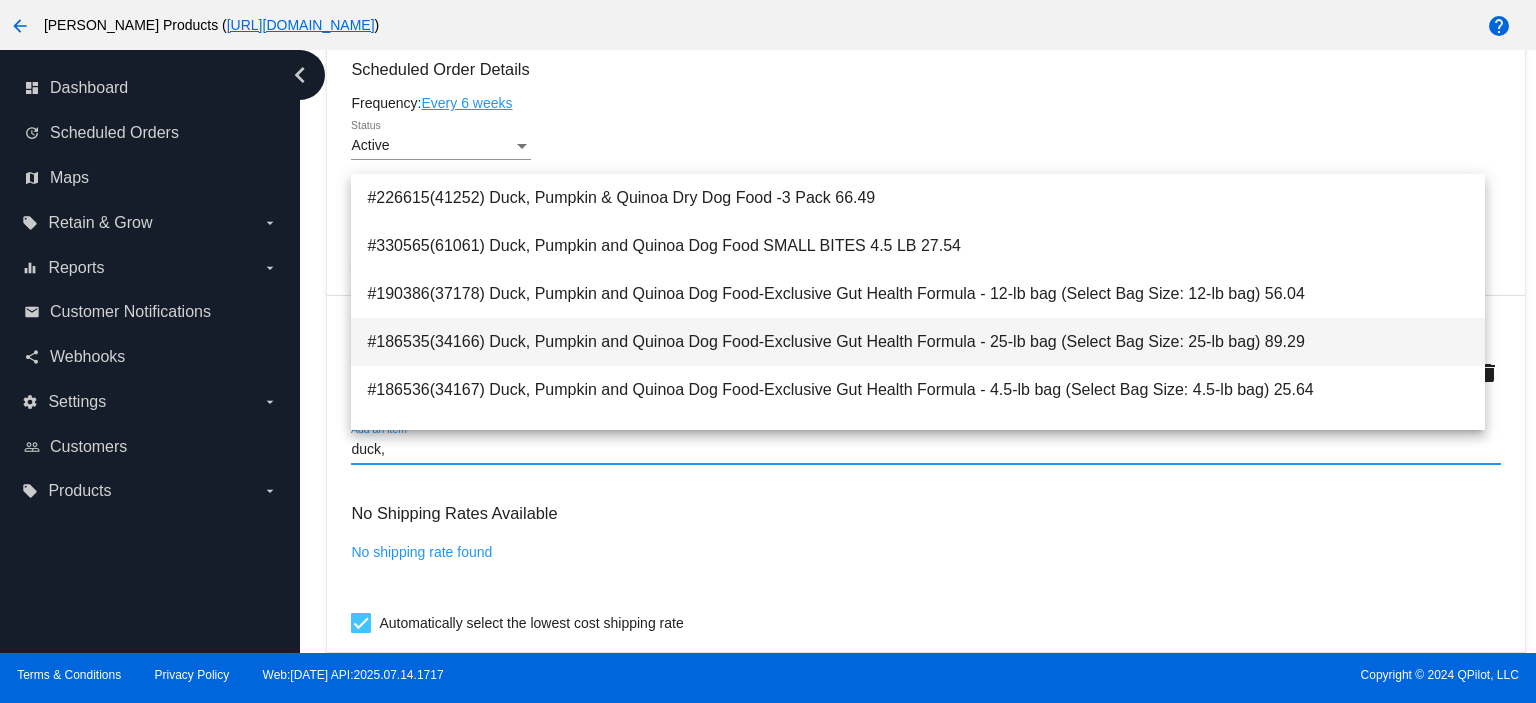 type on "duck," 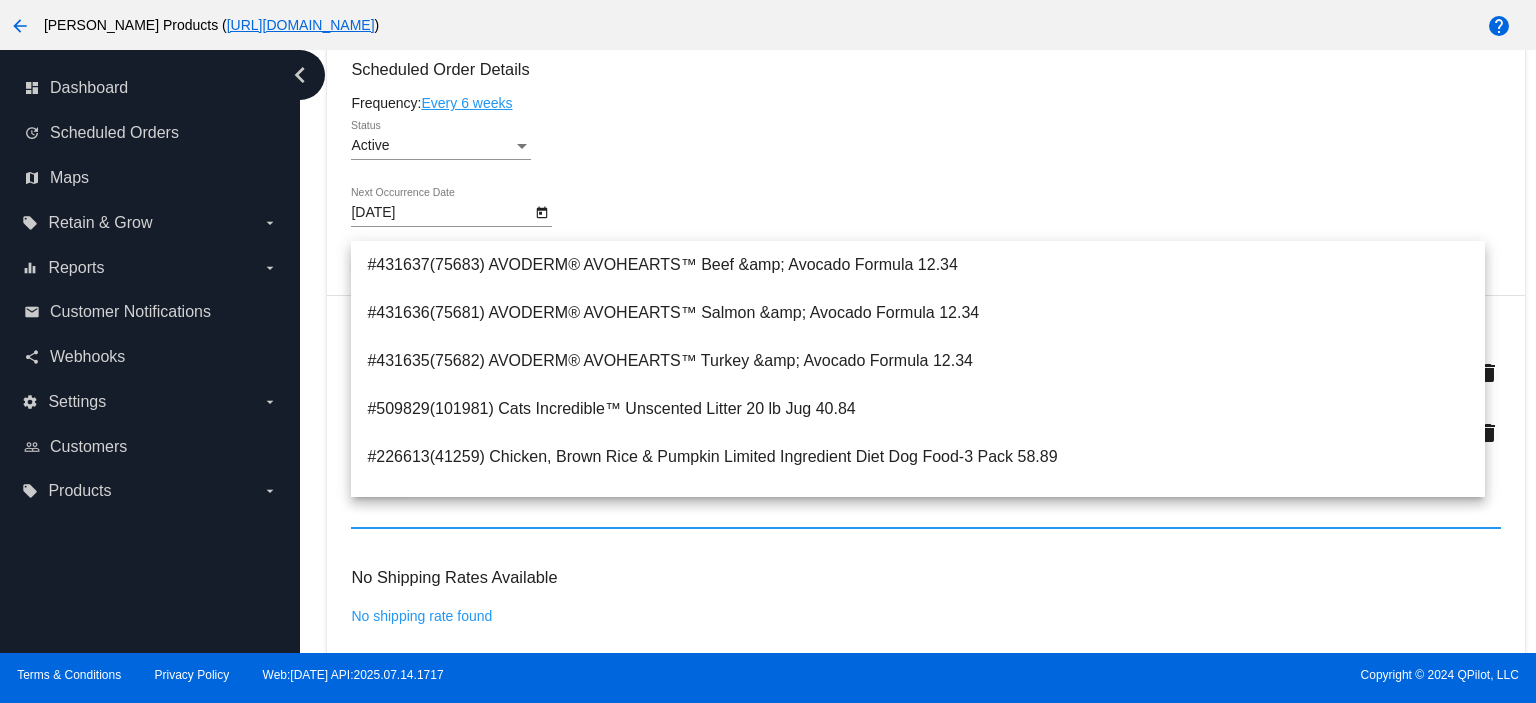 click on "Active
Status" 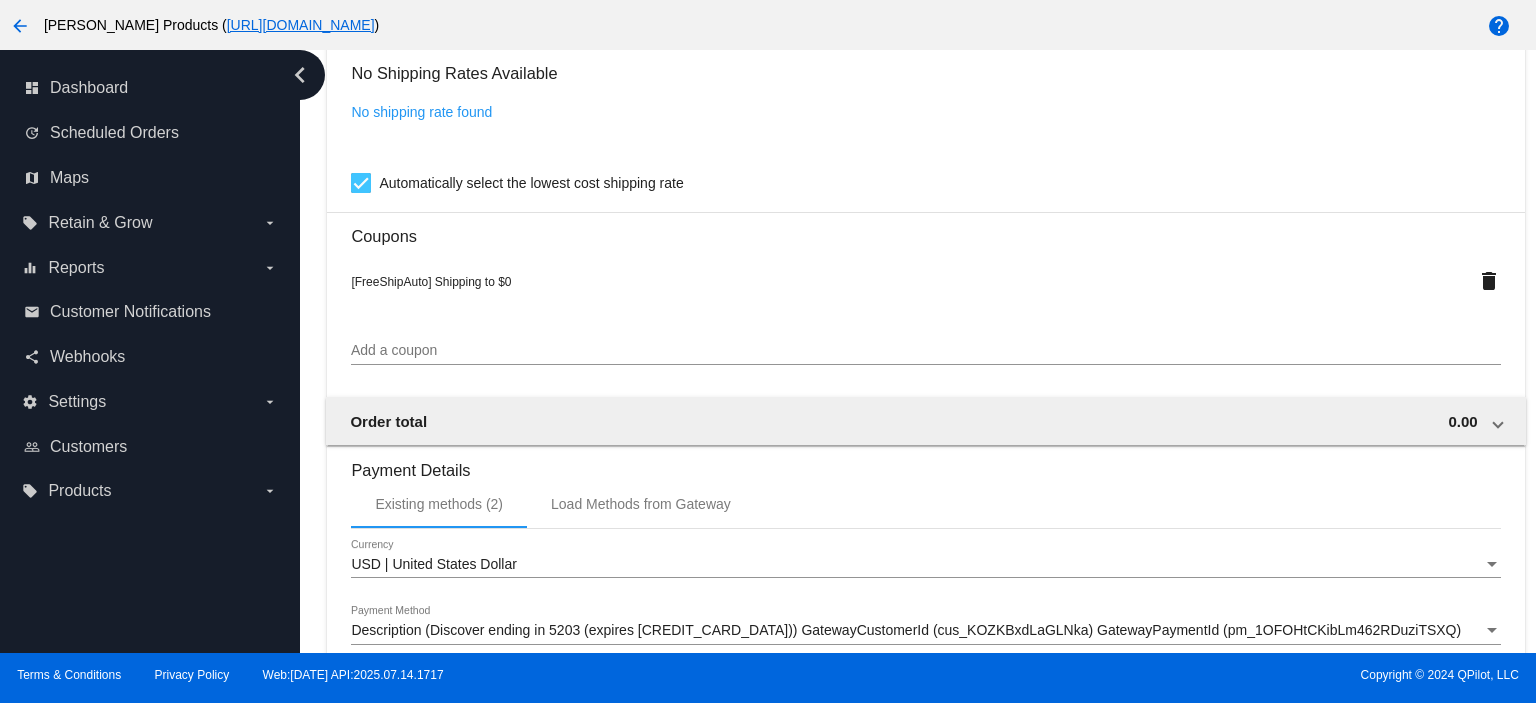 scroll, scrollTop: 2000, scrollLeft: 0, axis: vertical 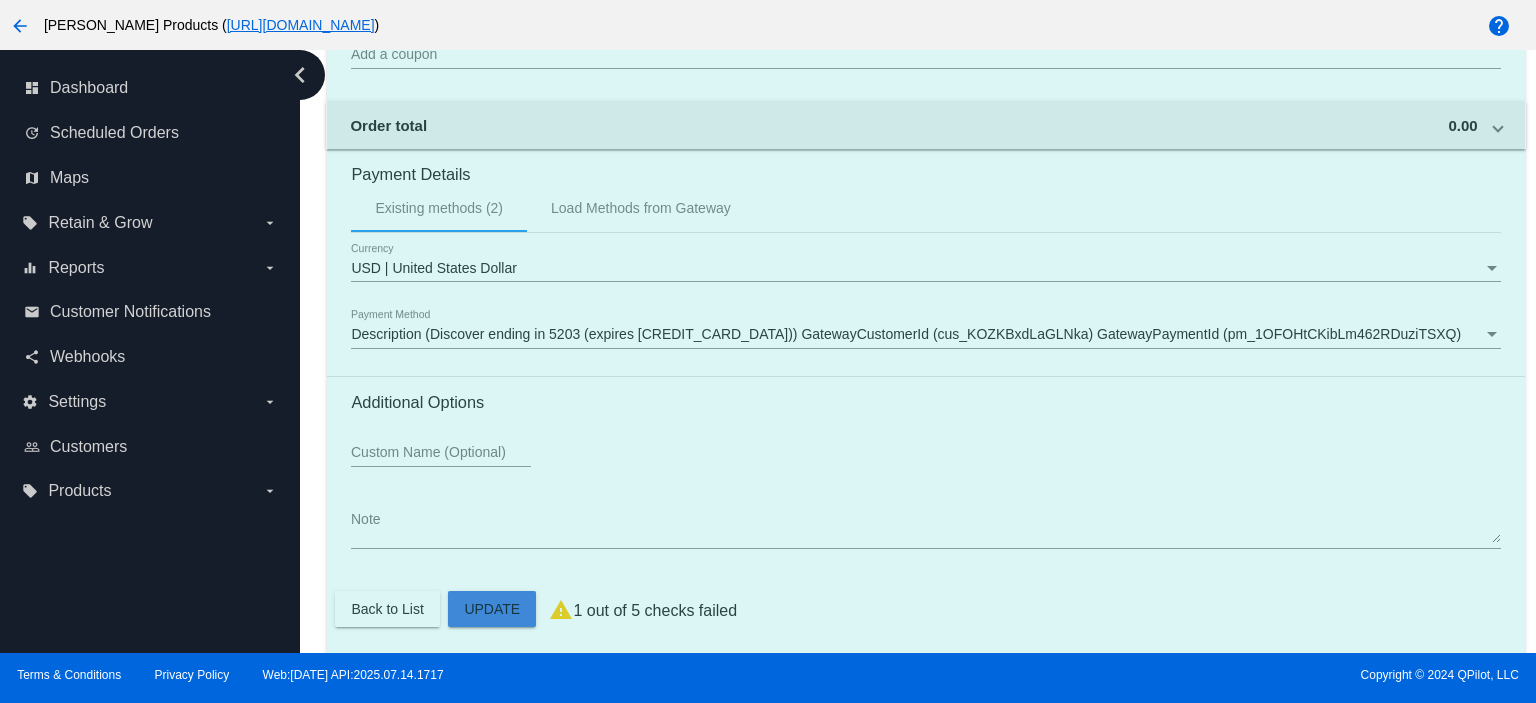 click on "Customer
419508: Karla Parks
karla.parks1131@icloud.com
Customer Shipping
Enter Shipping Address Select A Saved Address (0)
Karla
Shipping First Name
Parks
Shipping Last Name
US | USA
Shipping Country
2935 E. Gallatin St.
Shipping Street 1
Shipping Street 2
Burlington
Shipping City
KY | Kentucky
Shipping State
41005
Shipping Postcode
Scheduled Order Details
Frequency:
Every 6 weeks
Active
Status" 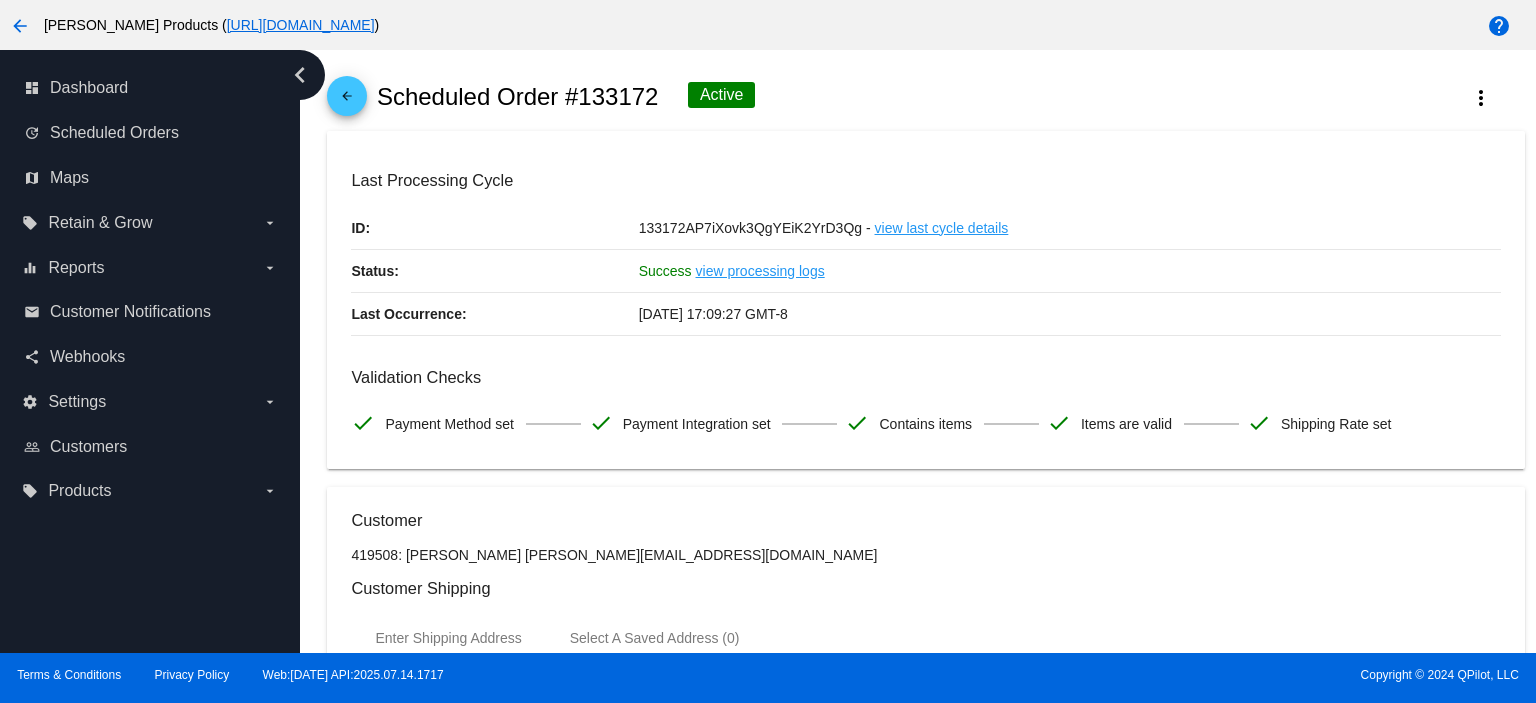 scroll, scrollTop: 0, scrollLeft: 0, axis: both 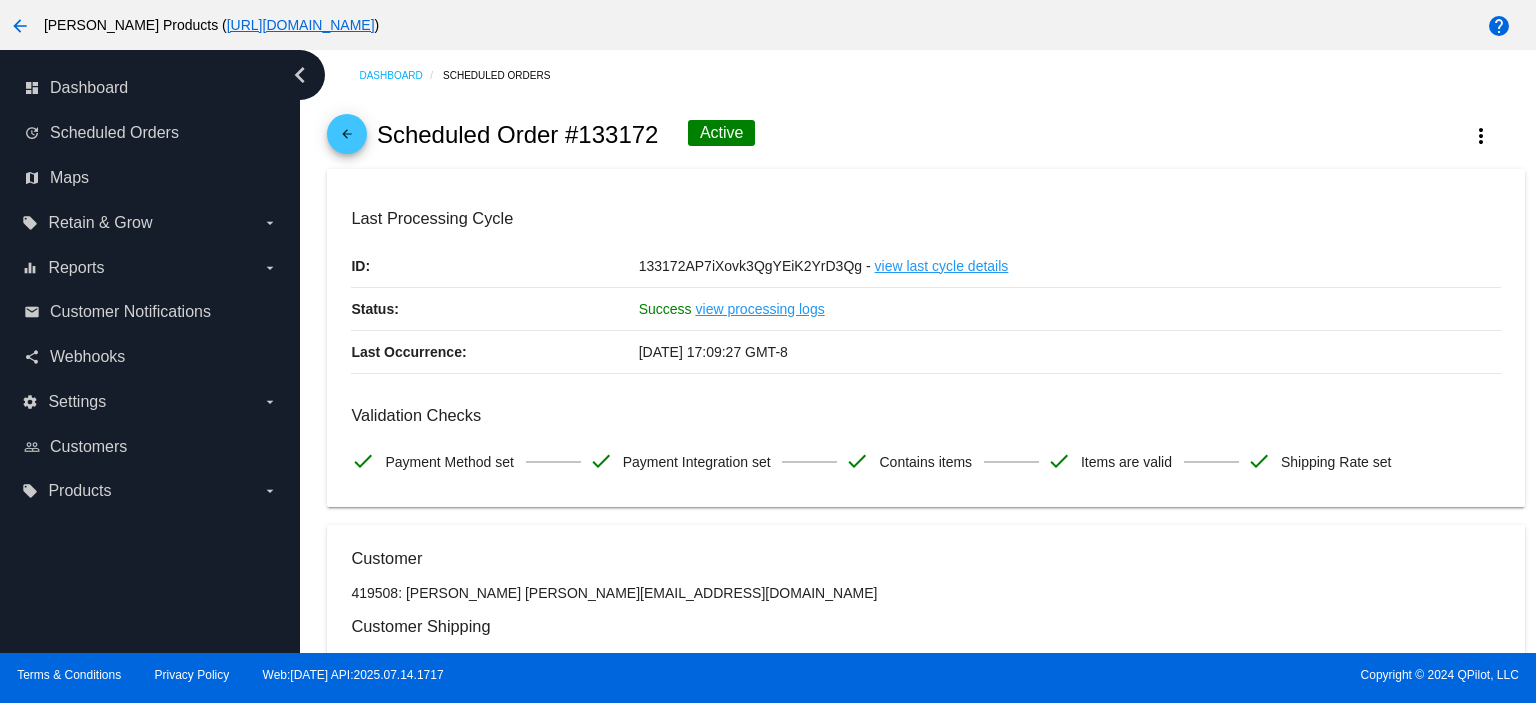 click on "arrow_back" 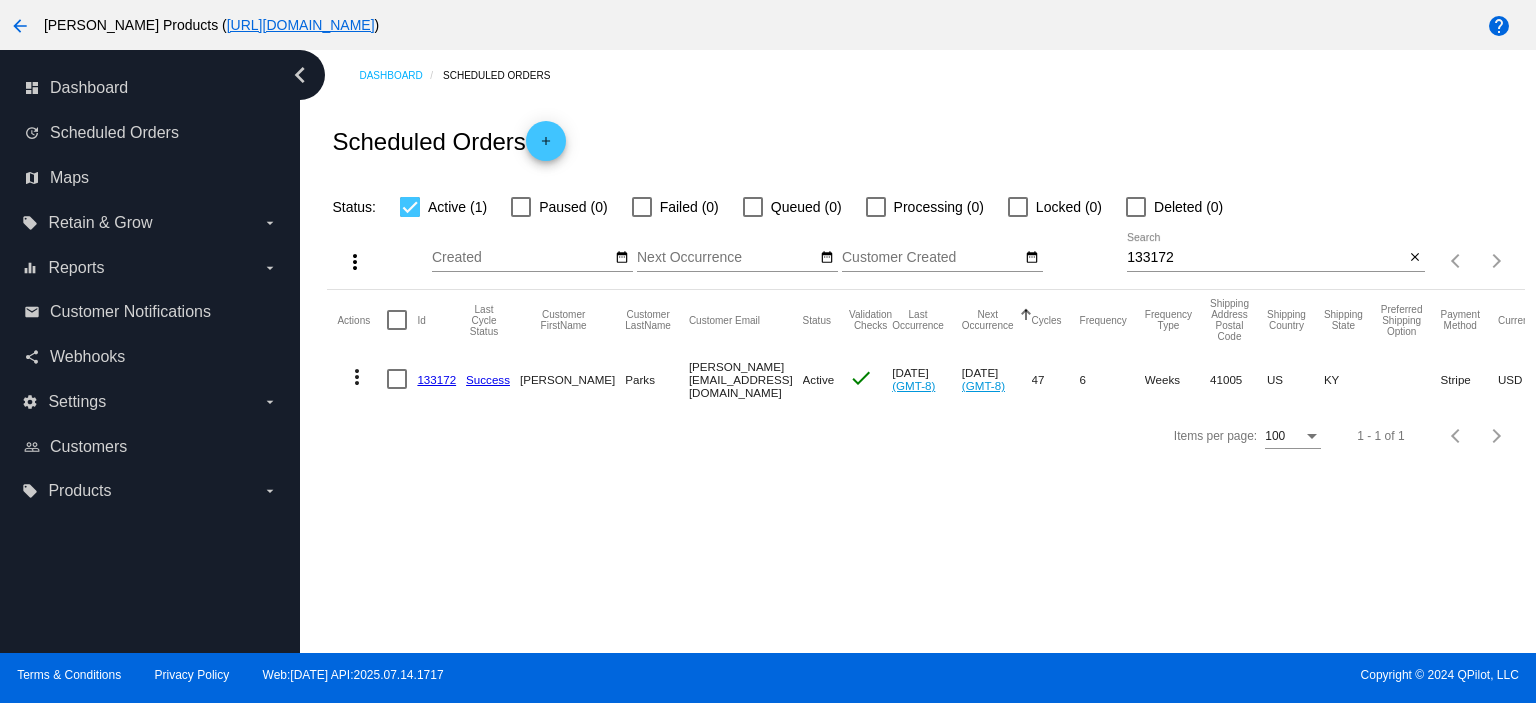 click on "133172" 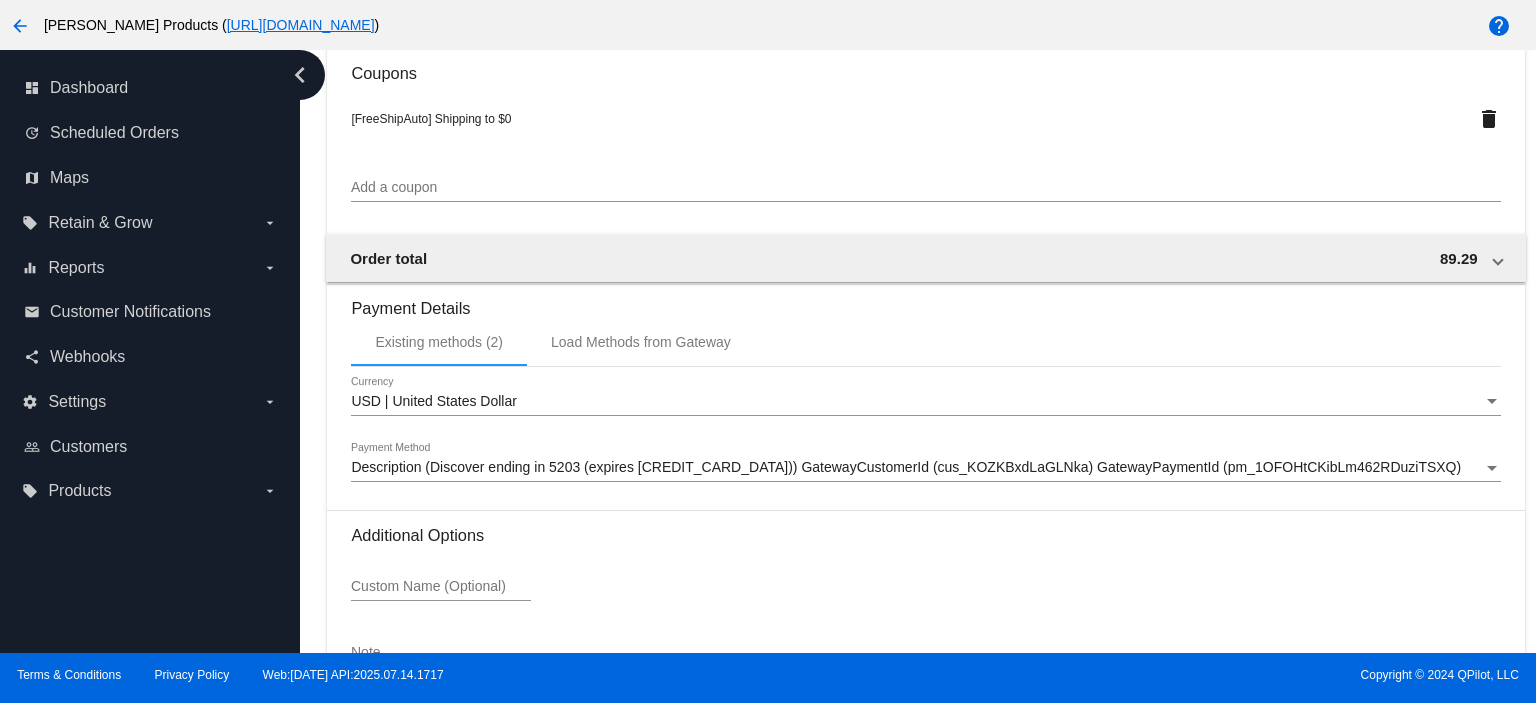 scroll, scrollTop: 2141, scrollLeft: 0, axis: vertical 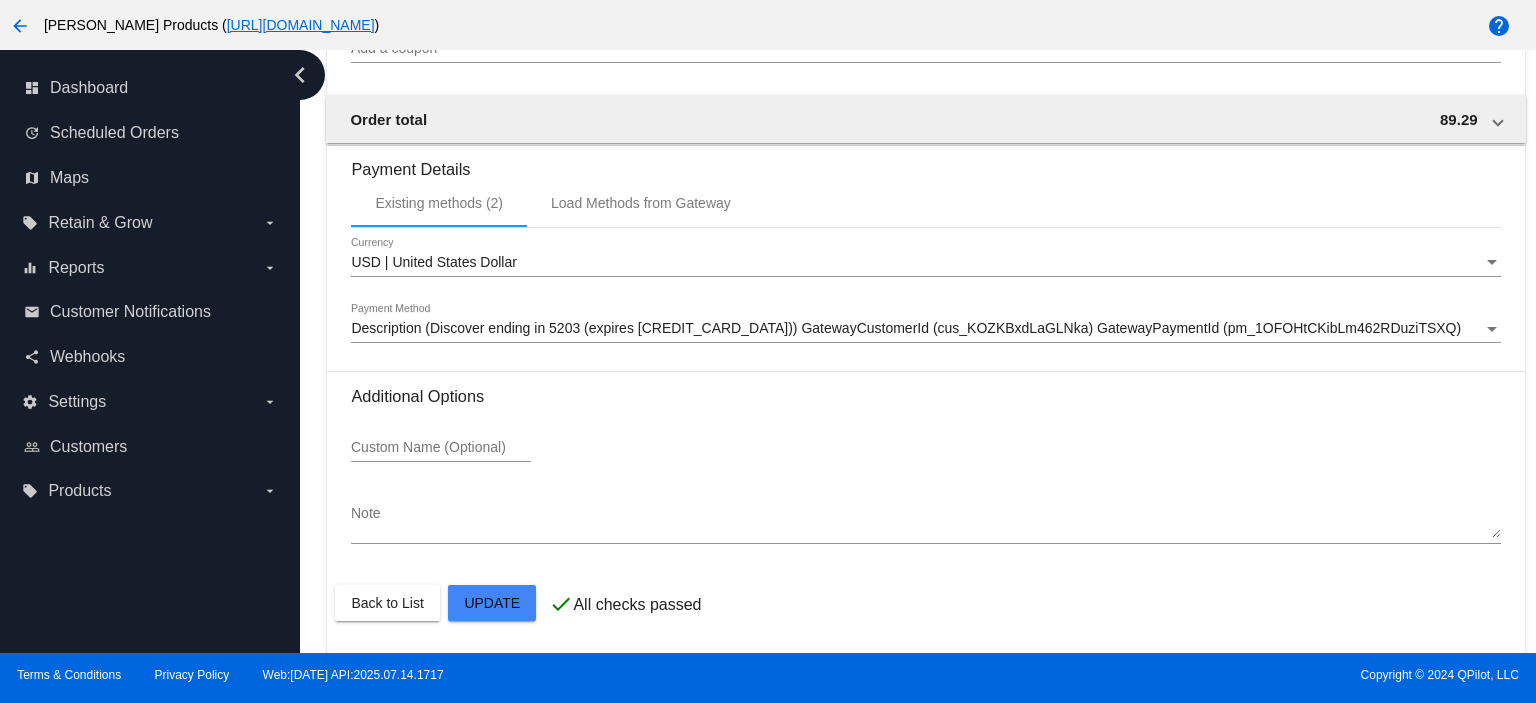 click on "Customer
419508: Karla Parks
karla.parks1131@icloud.com
Customer Shipping
Enter Shipping Address Select A Saved Address (0)
Karla
Shipping First Name
Parks
Shipping Last Name
US | USA
Shipping Country
2935 E. Gallatin St.
Shipping Street 1
Shipping Street 2
Burlington
Shipping City
KY | Kentucky
Shipping State
41005
Shipping Postcode
Scheduled Order Details
Frequency:
Every 6 weeks
Active
Status" 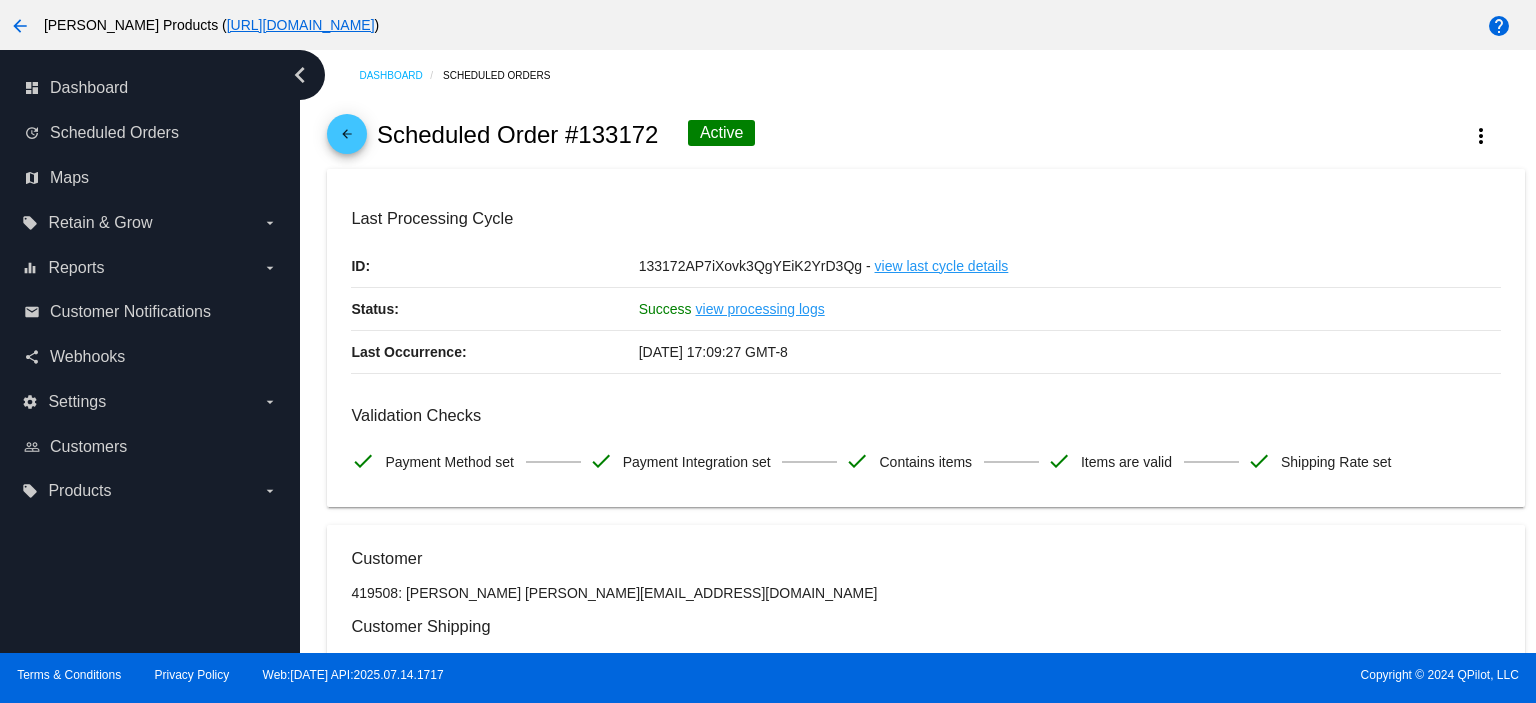 scroll, scrollTop: 0, scrollLeft: 0, axis: both 